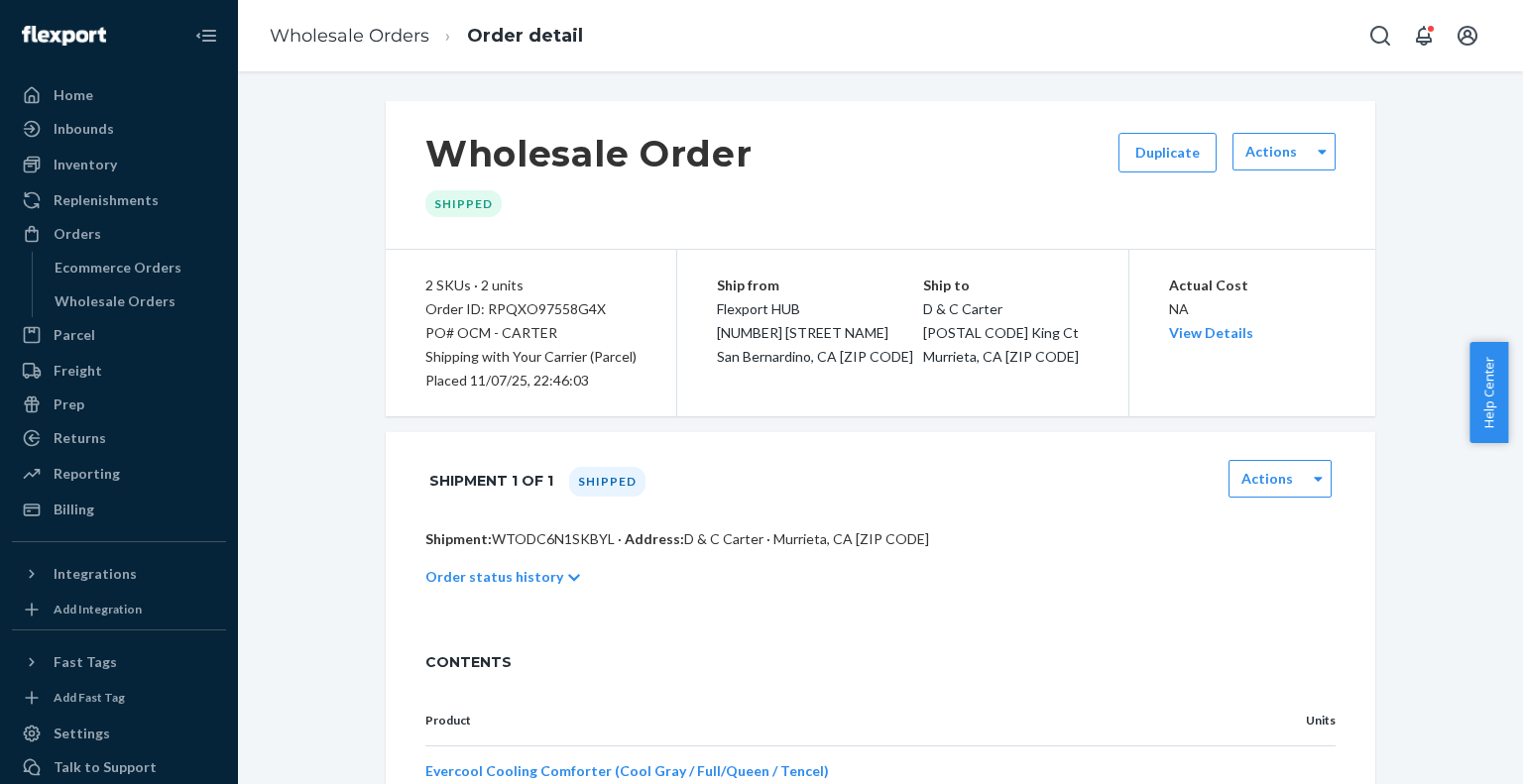 scroll, scrollTop: 0, scrollLeft: 0, axis: both 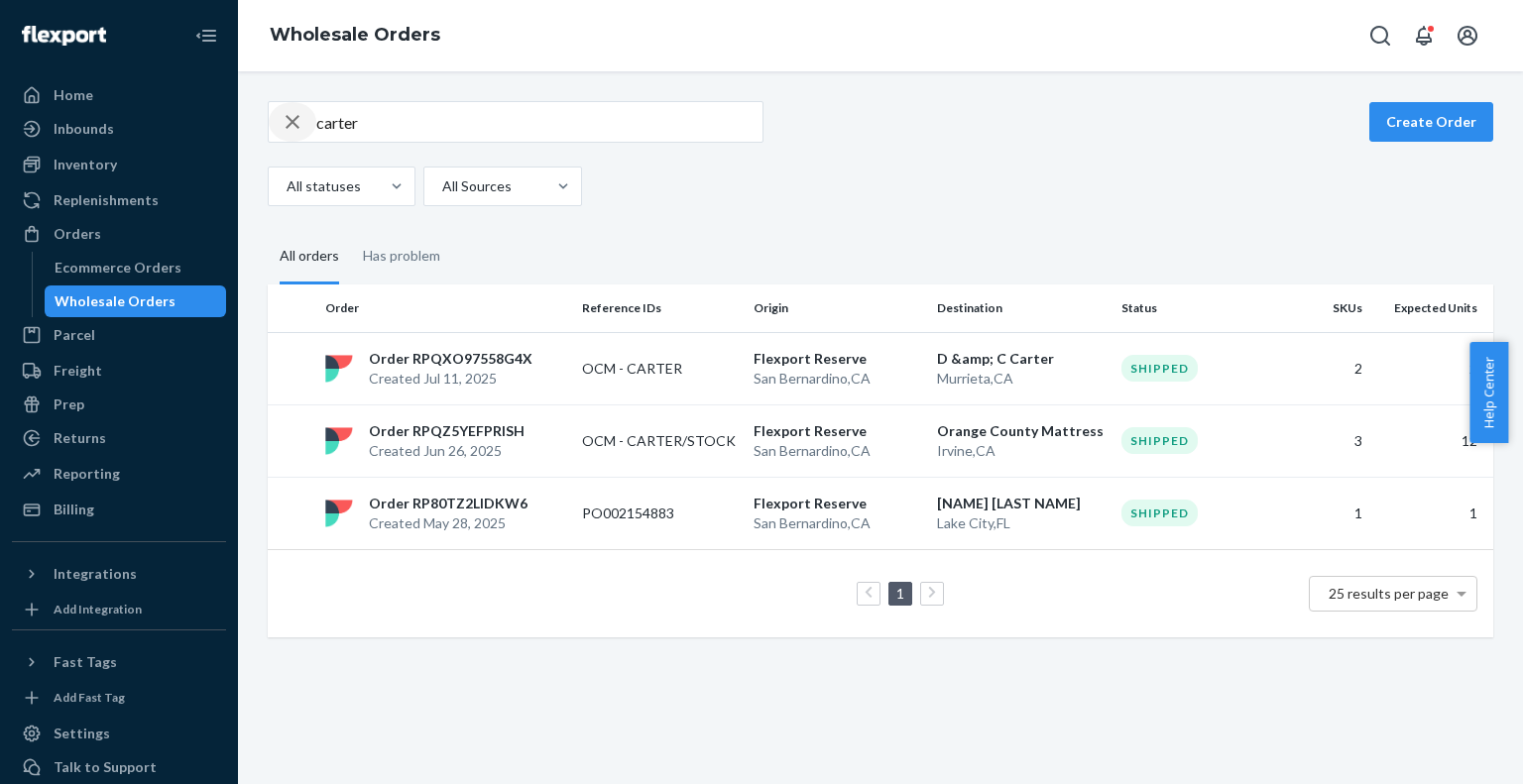 click 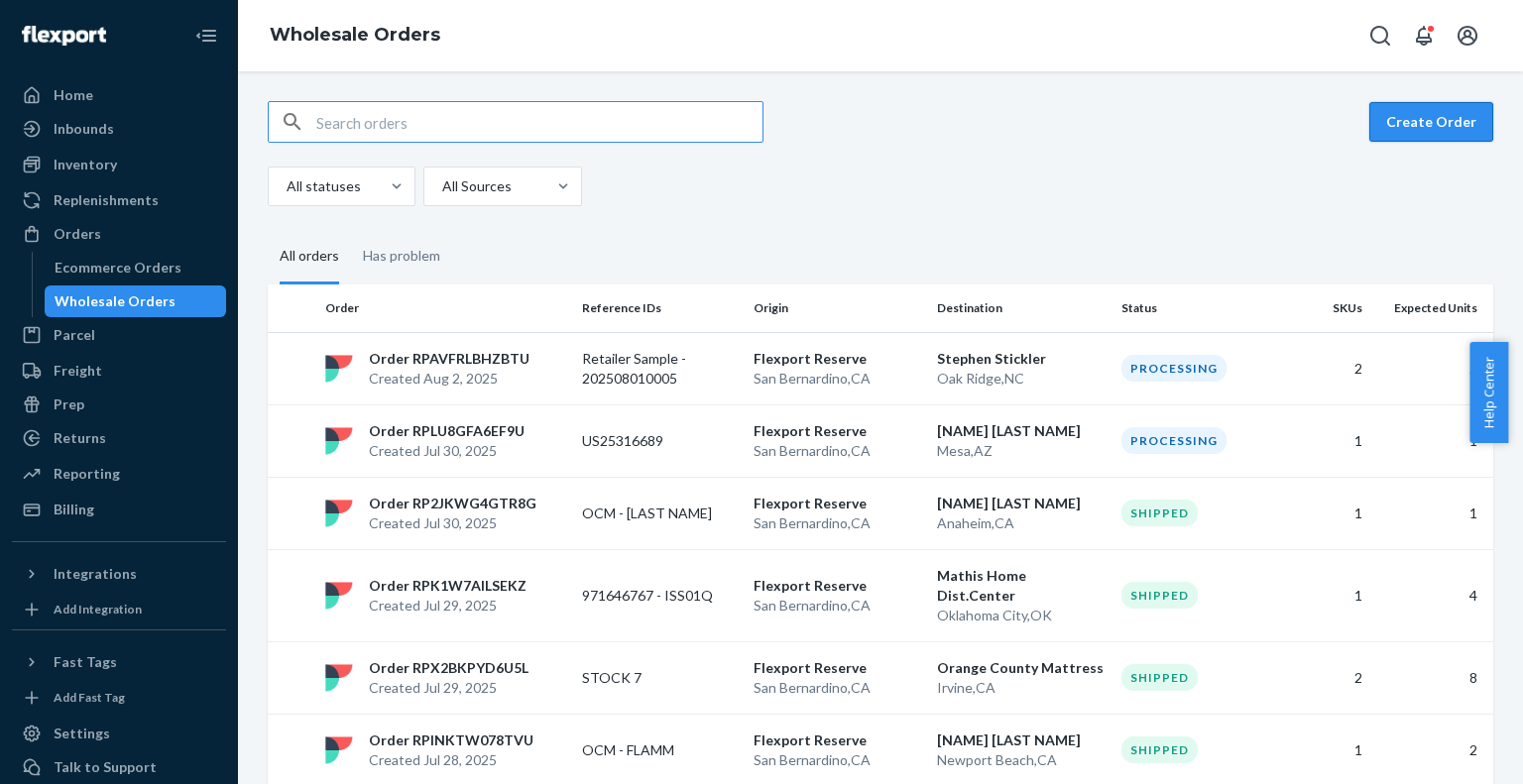click on "Create Order" at bounding box center (1431, 122) 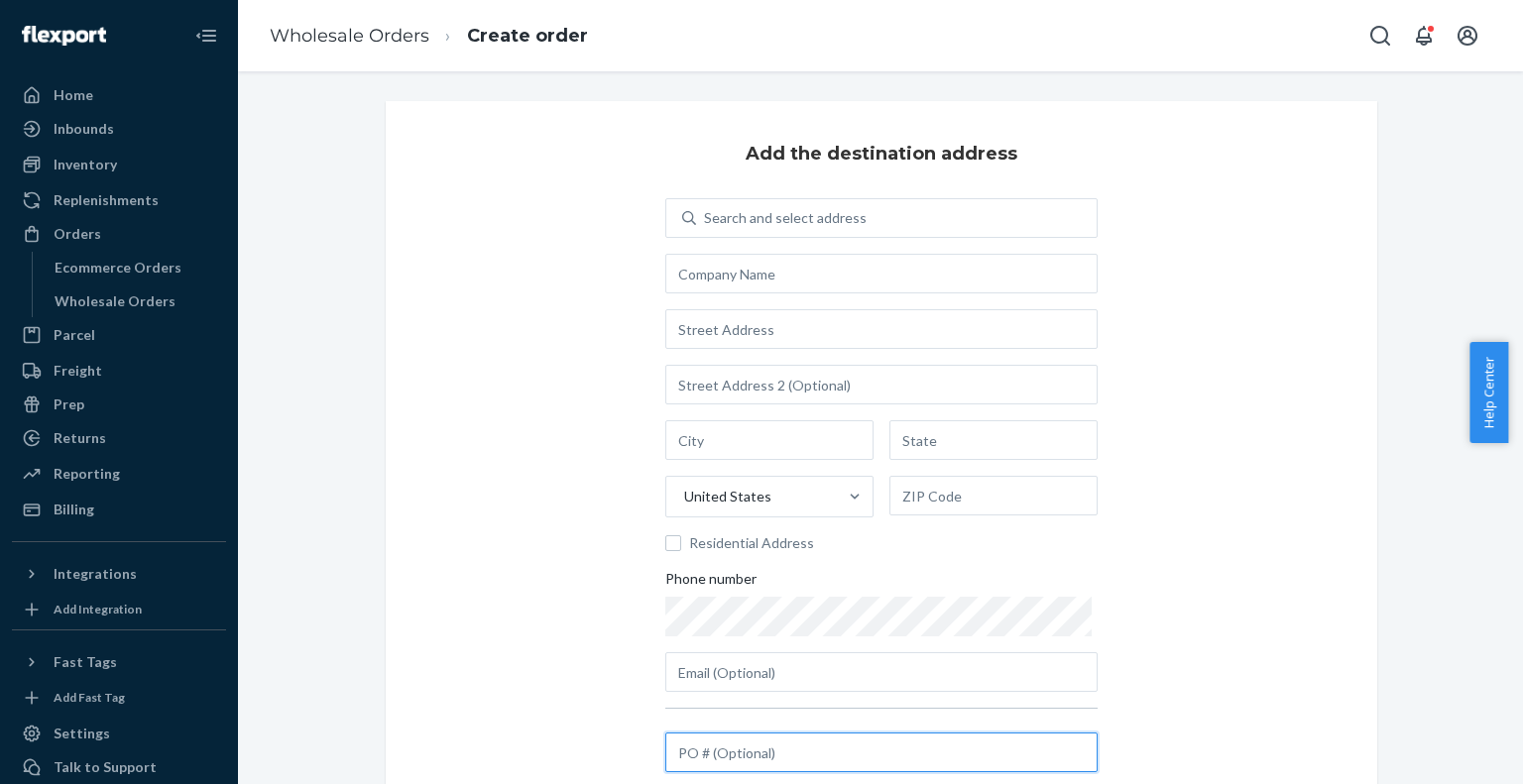 click at bounding box center [881, 752] 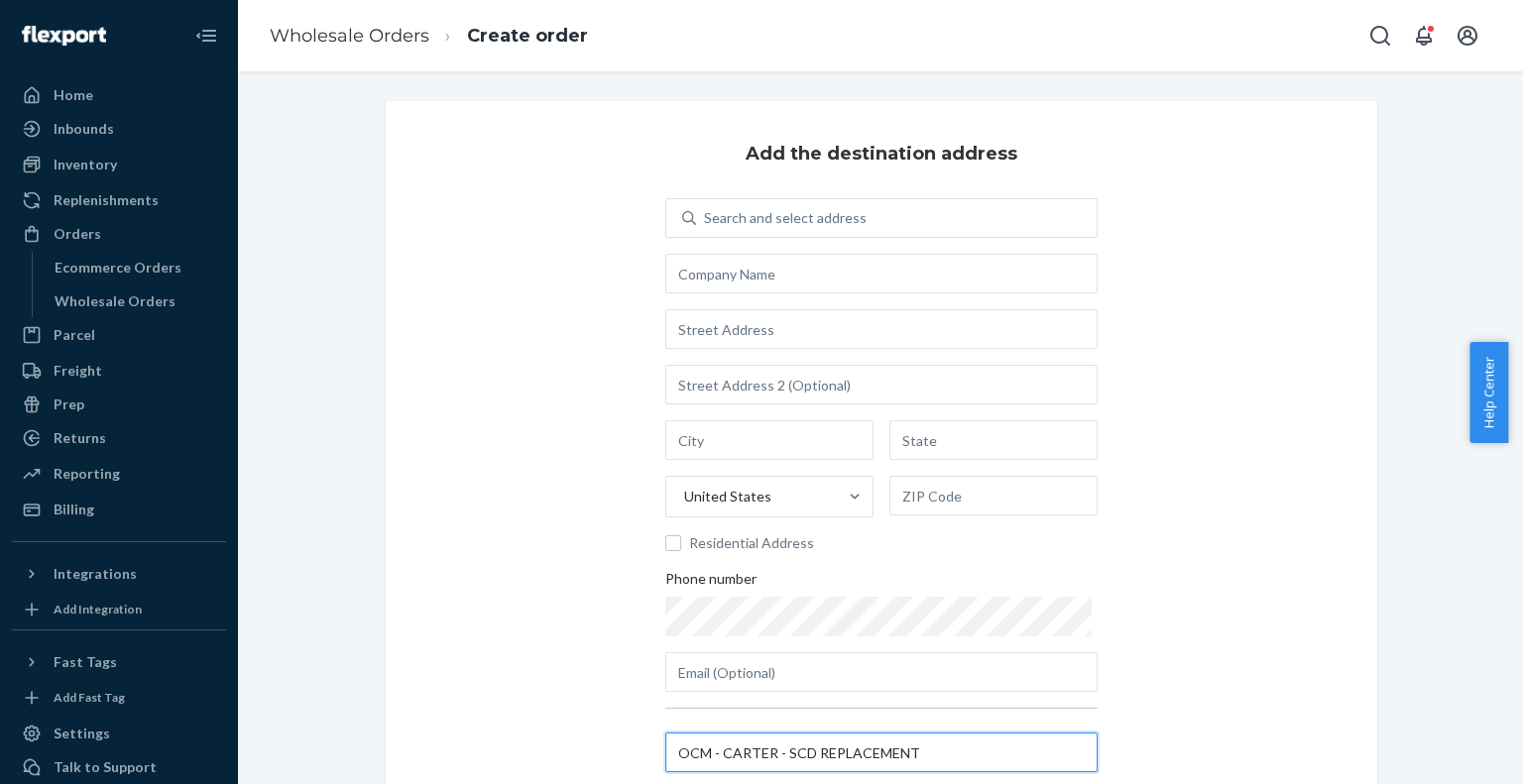 type on "OCM - CARTER - SCD REPLACEMENT" 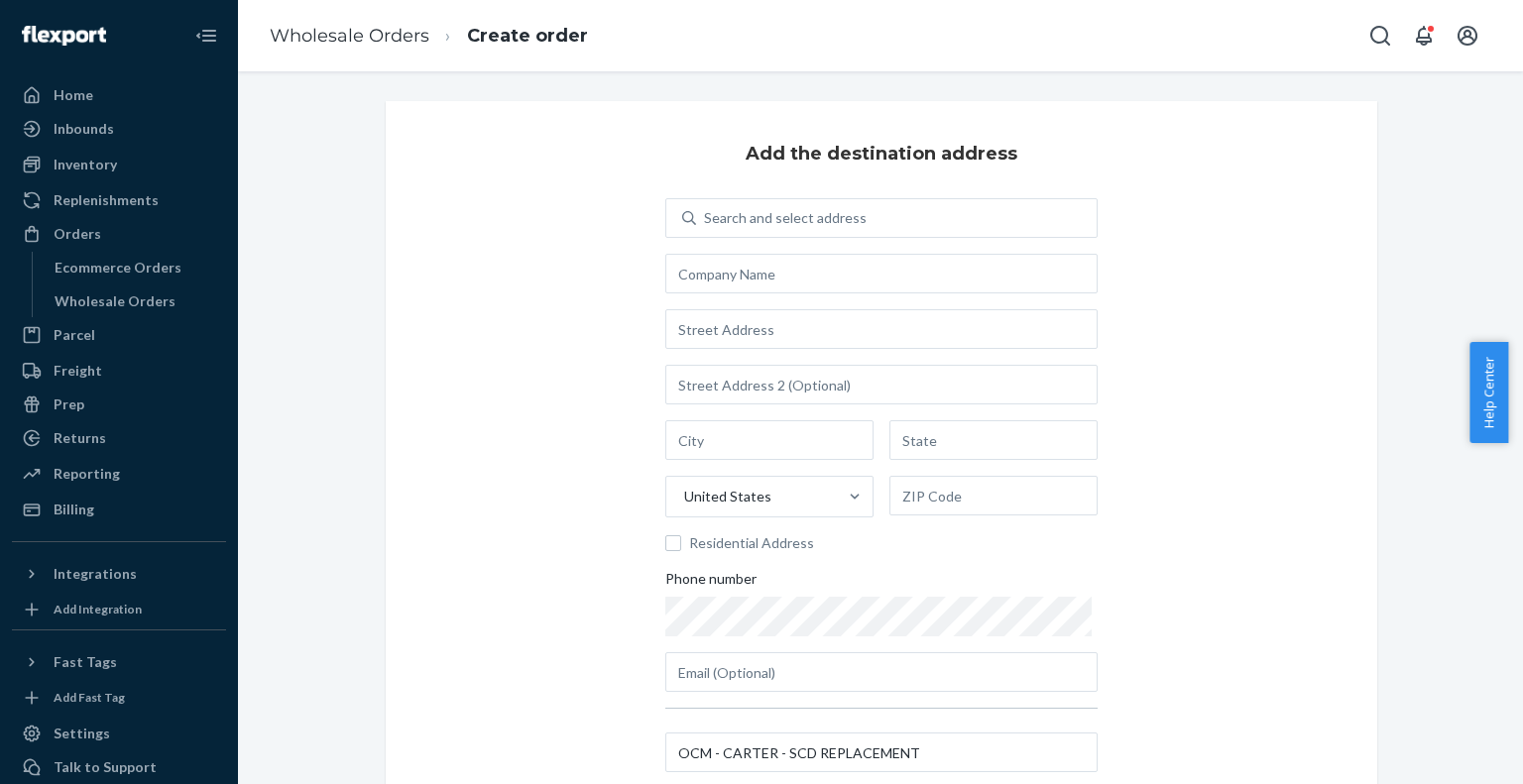 click on "Add the destination address Search and select address United States Residential Address Phone number OCM - CARTER - SCD REPLACEMENT" at bounding box center [881, 459] 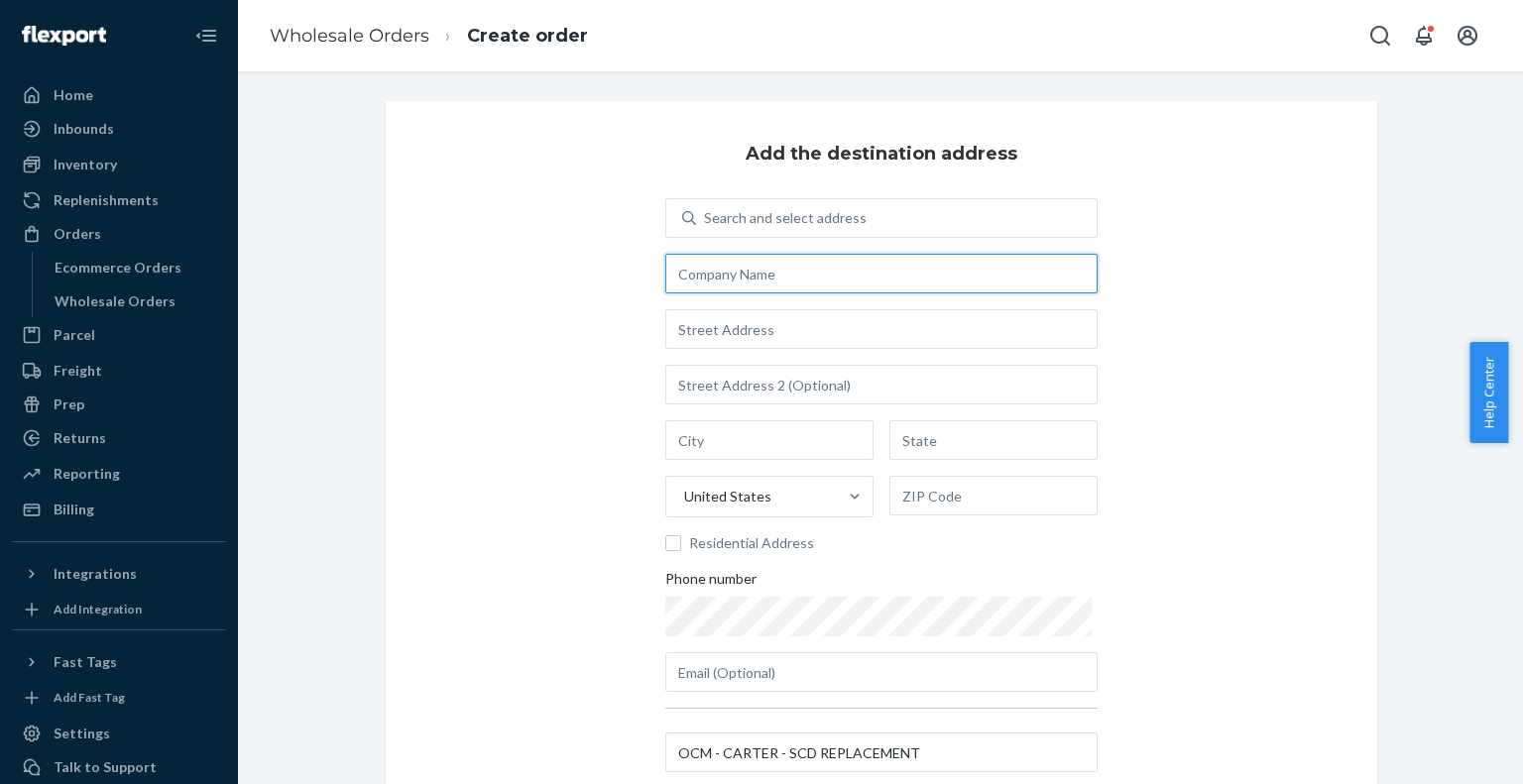 click at bounding box center [881, 274] 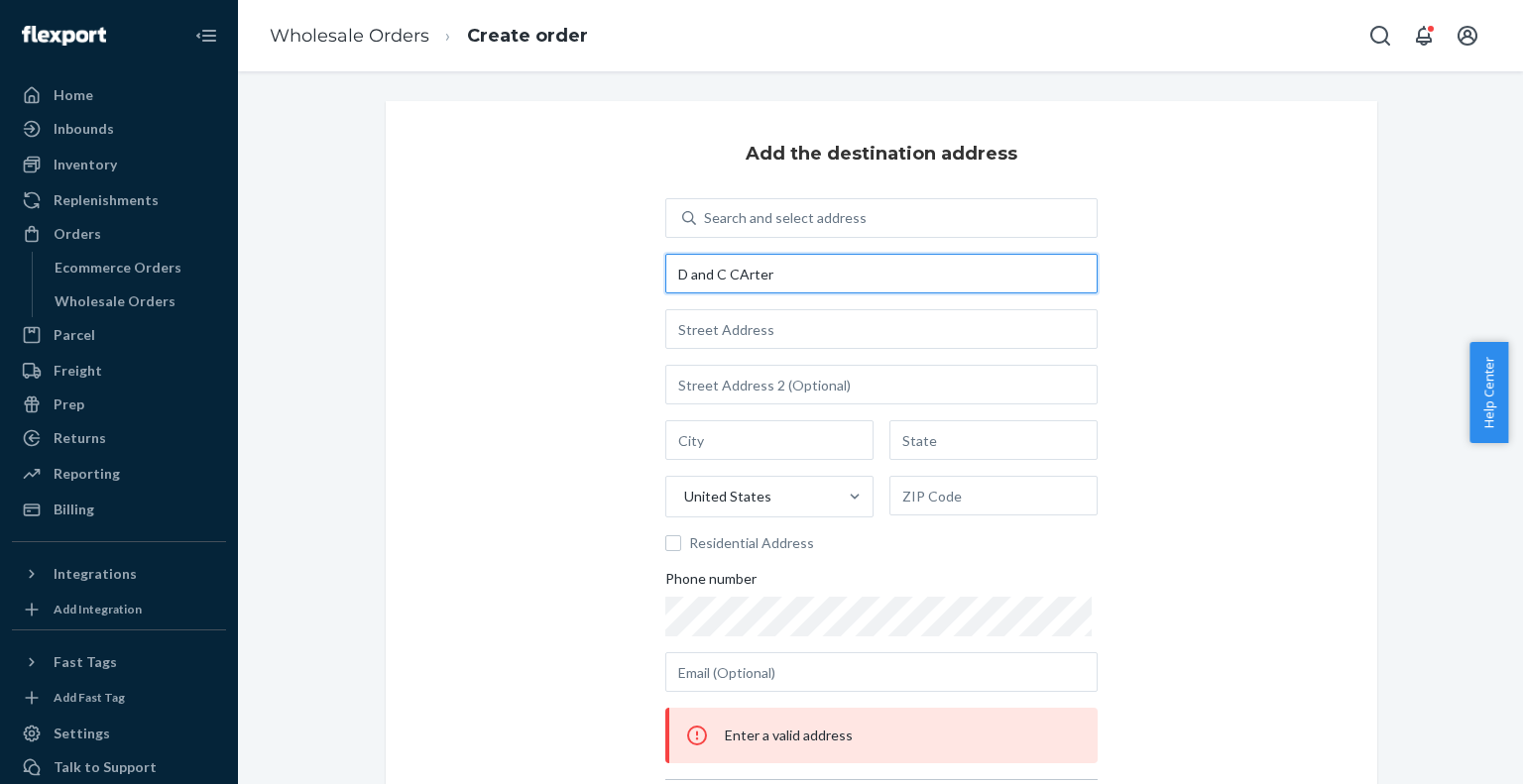 click on "D and C CArter" at bounding box center [881, 274] 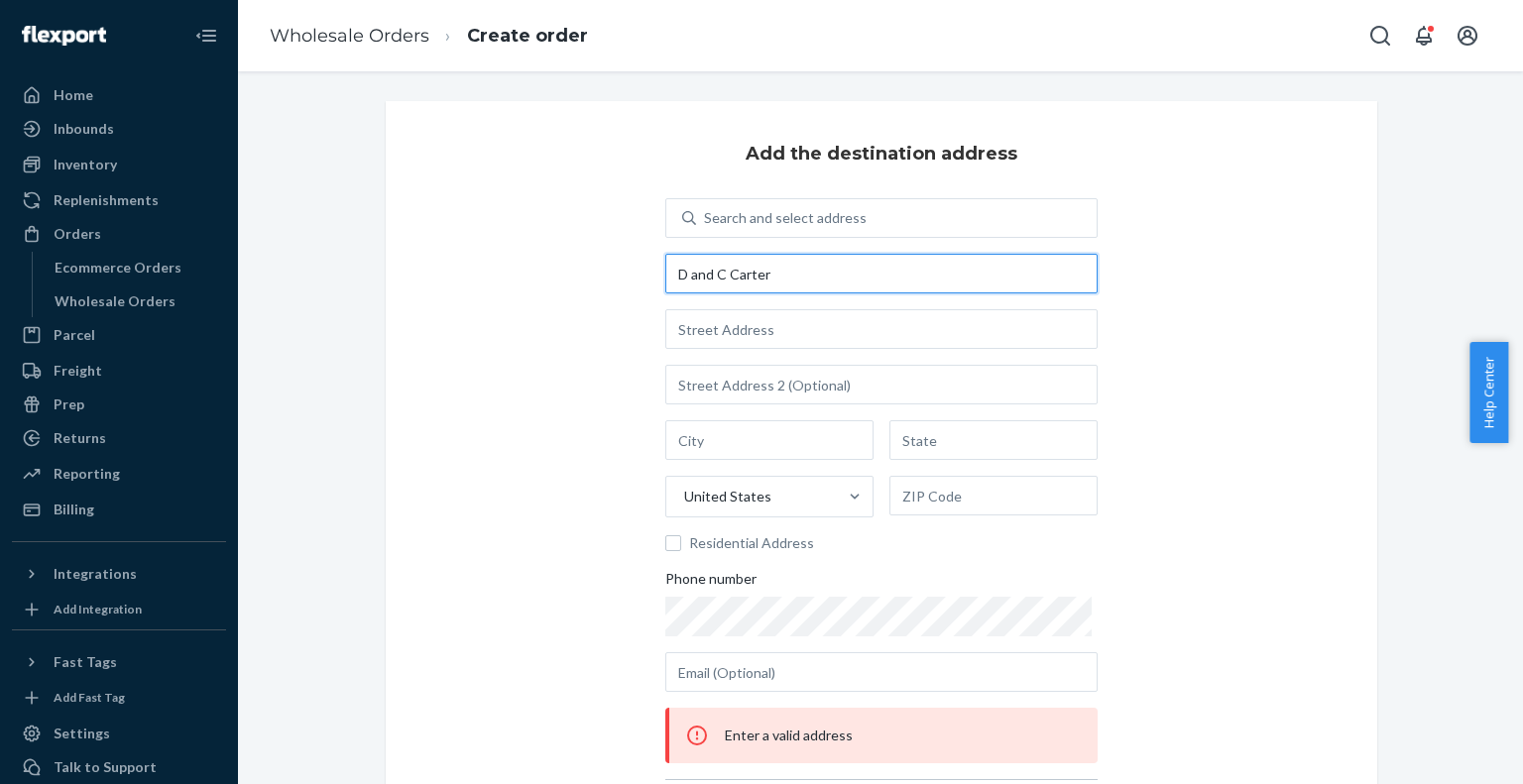 type on "D and C Carter" 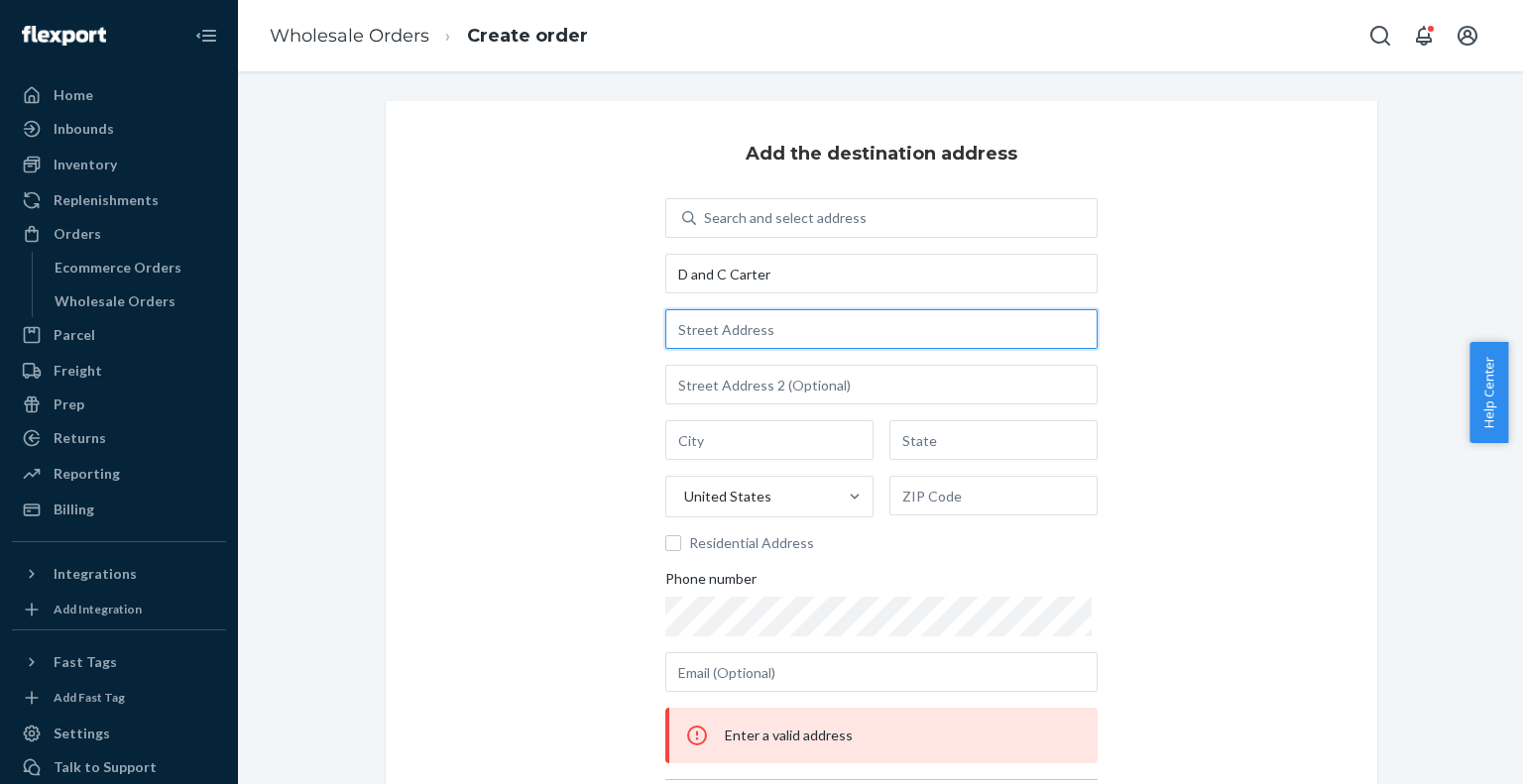 click at bounding box center [881, 329] 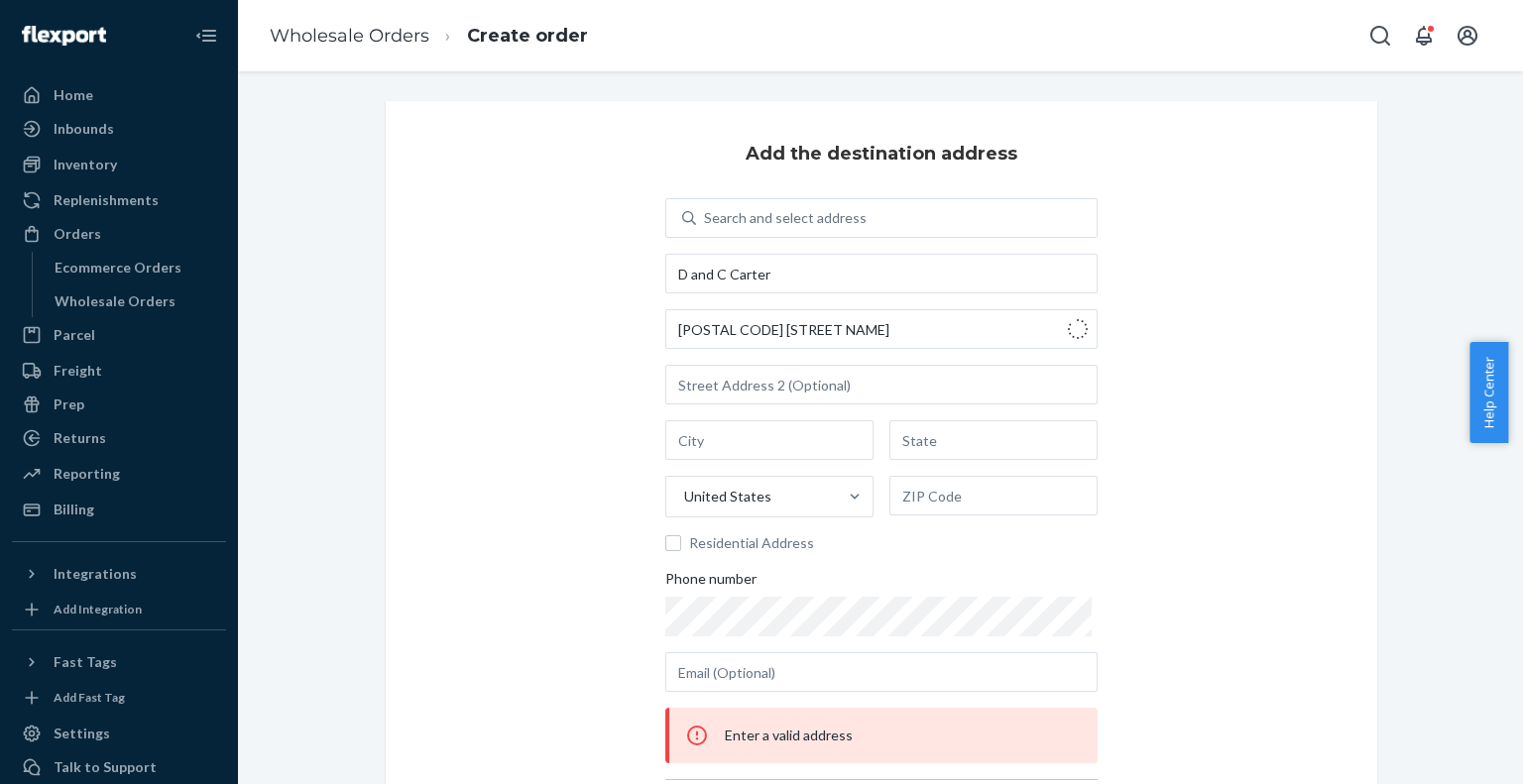 type on "[POSTAL CODE] King Ct" 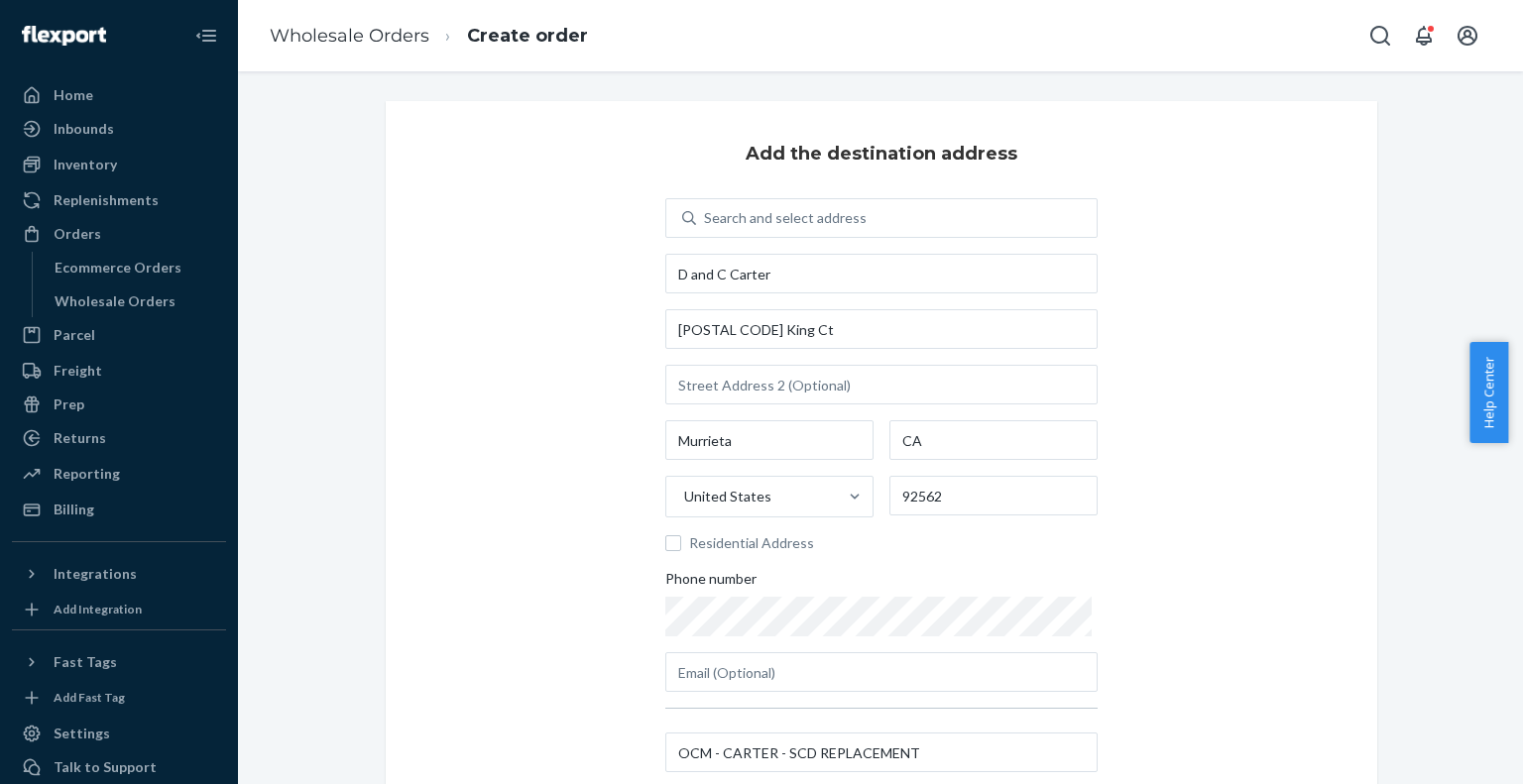 click on "Add the destination address Search and select address D and C Carter [POSTAL CODE] King Ct Murrieta CA United States [ZIP CODE] Residential Address Phone number OCM - CARTER - SCD REPLACEMENT" at bounding box center (881, 459) 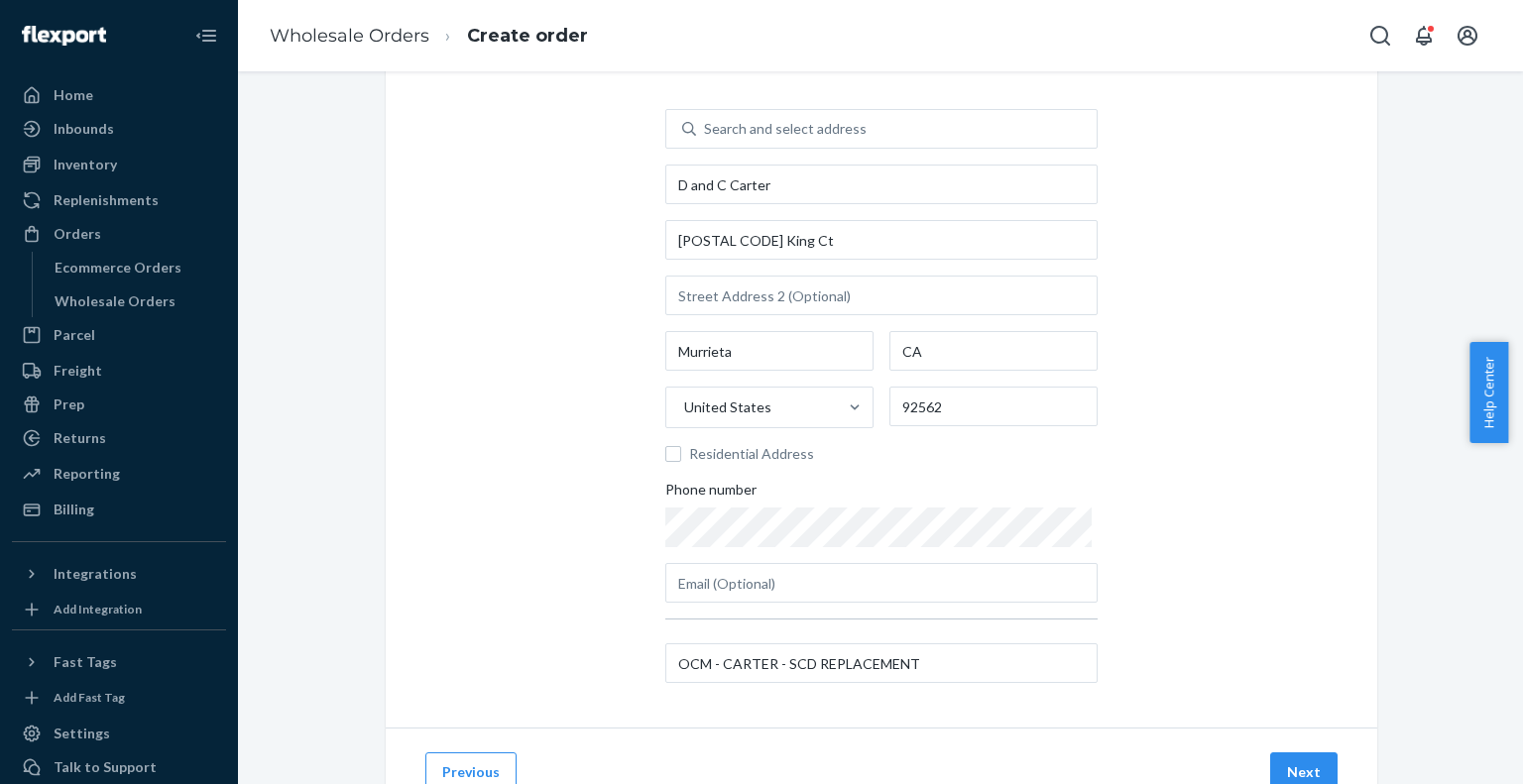 scroll, scrollTop: 119, scrollLeft: 0, axis: vertical 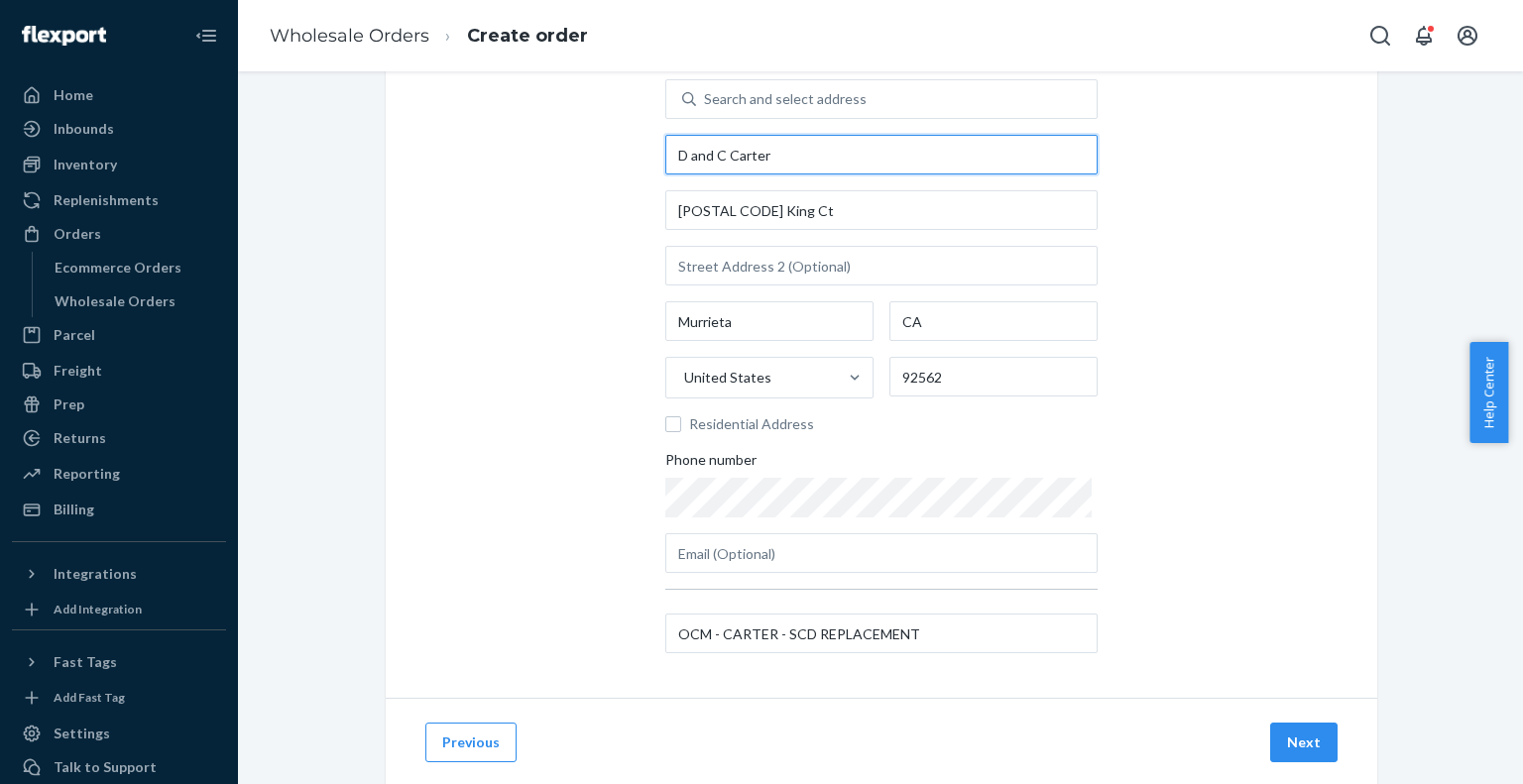 click on "D and C Carter" at bounding box center [881, 155] 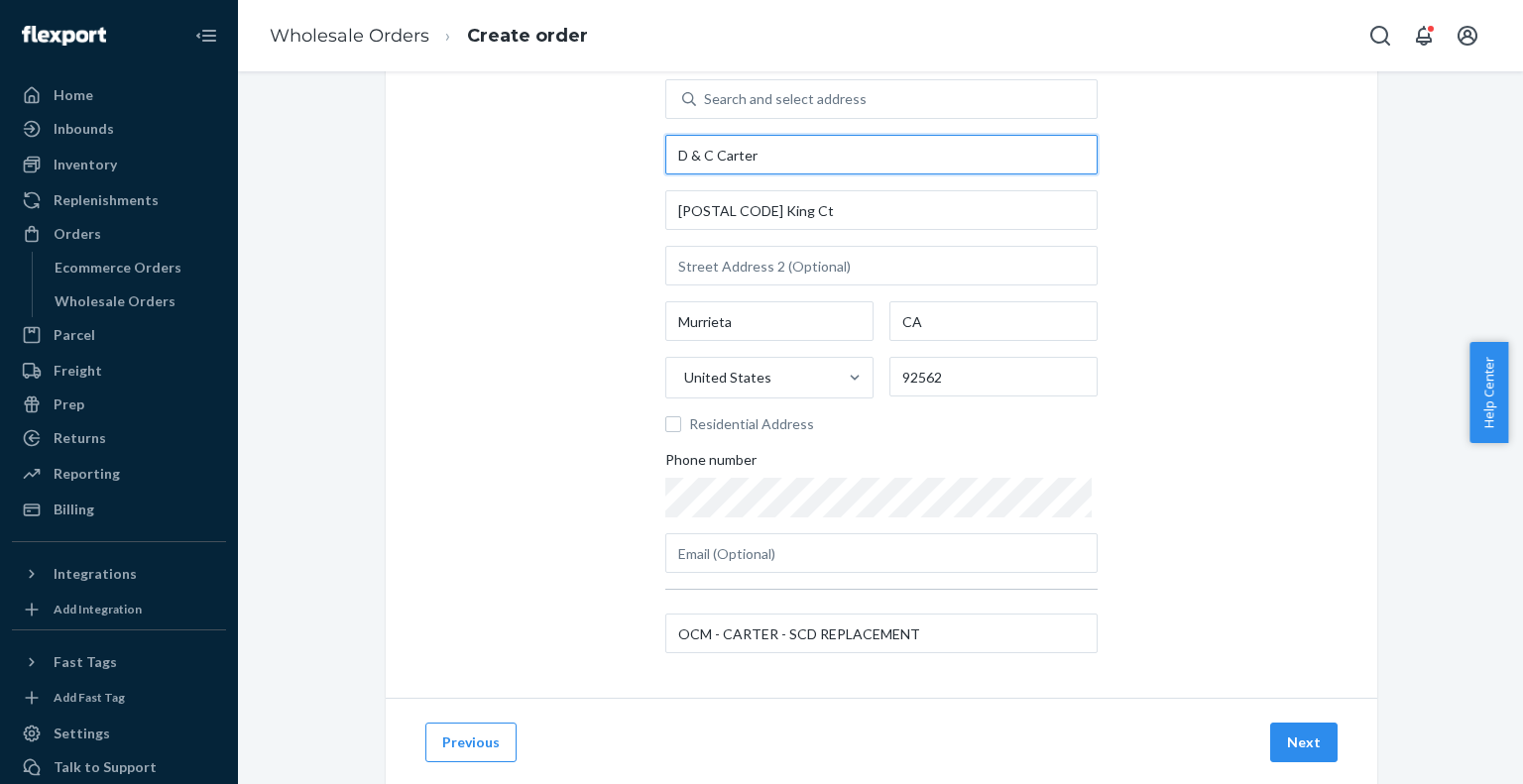 type on "D & C Carter" 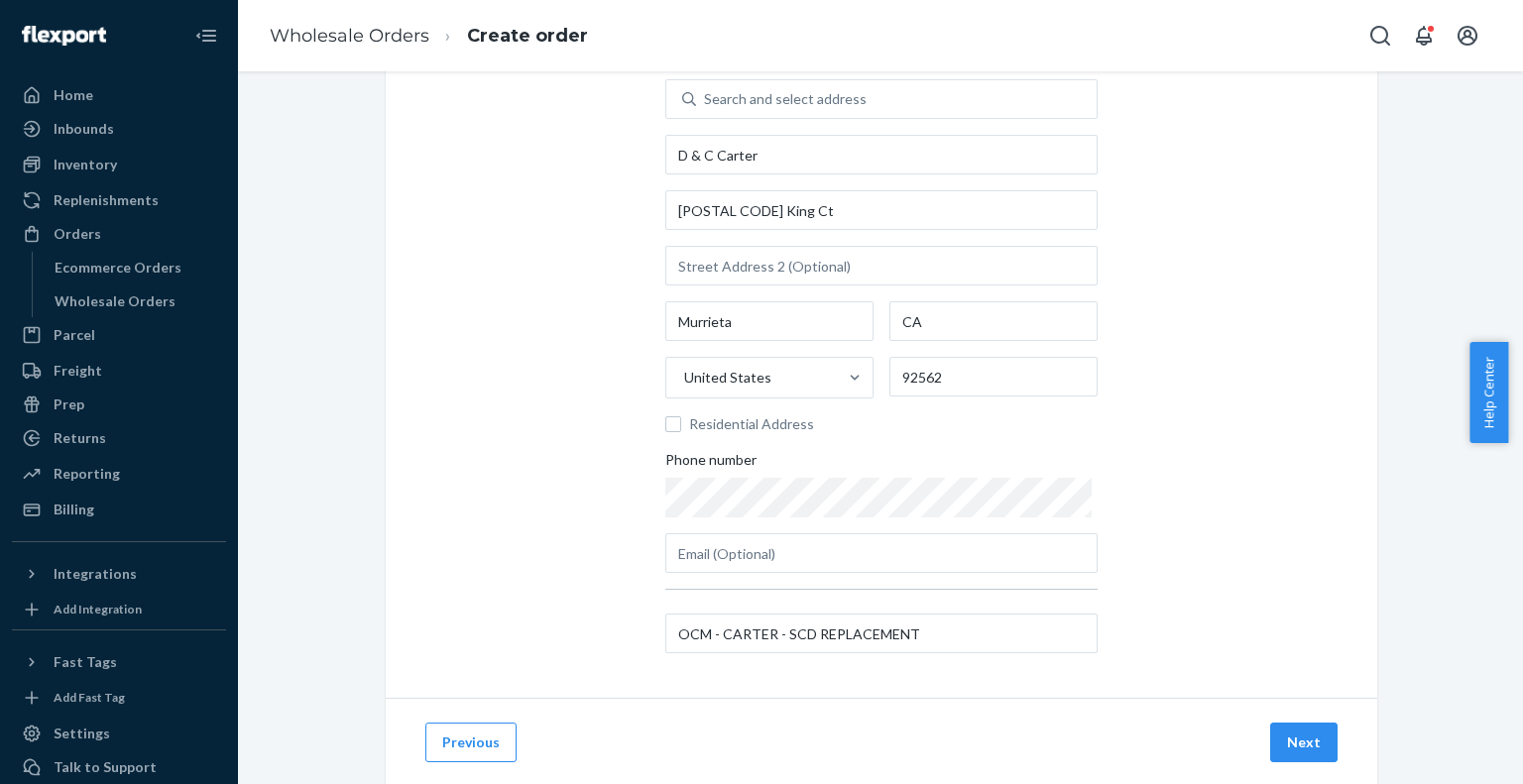 click on "Add the destination address Search and select address D & C Carter [POSTAL CODE] King Ct Murrieta CA United States [ZIP CODE] Residential Address Phone number OCM - CARTER - SCD REPLACEMENT" at bounding box center [881, 340] 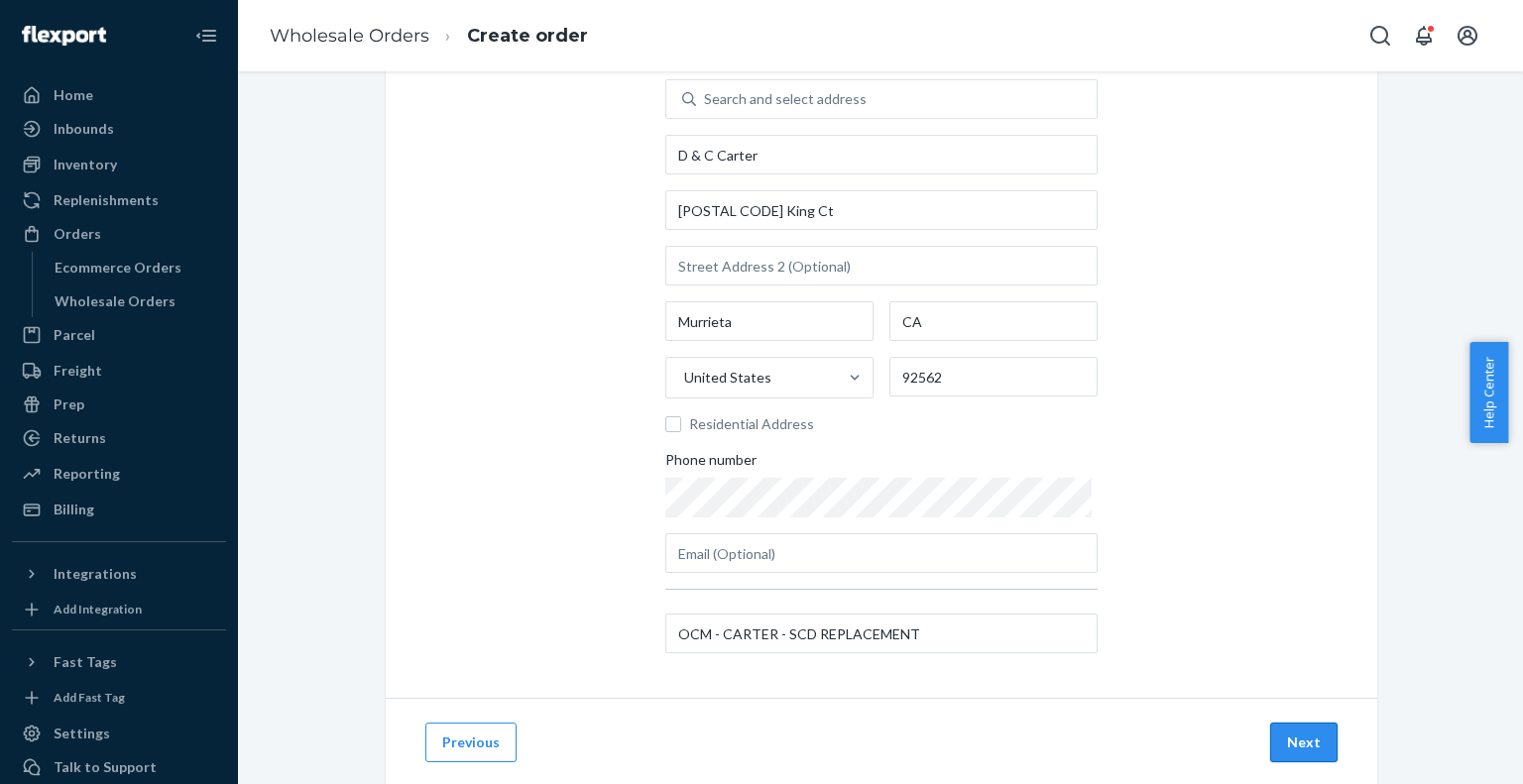 click on "Next" at bounding box center (1304, 742) 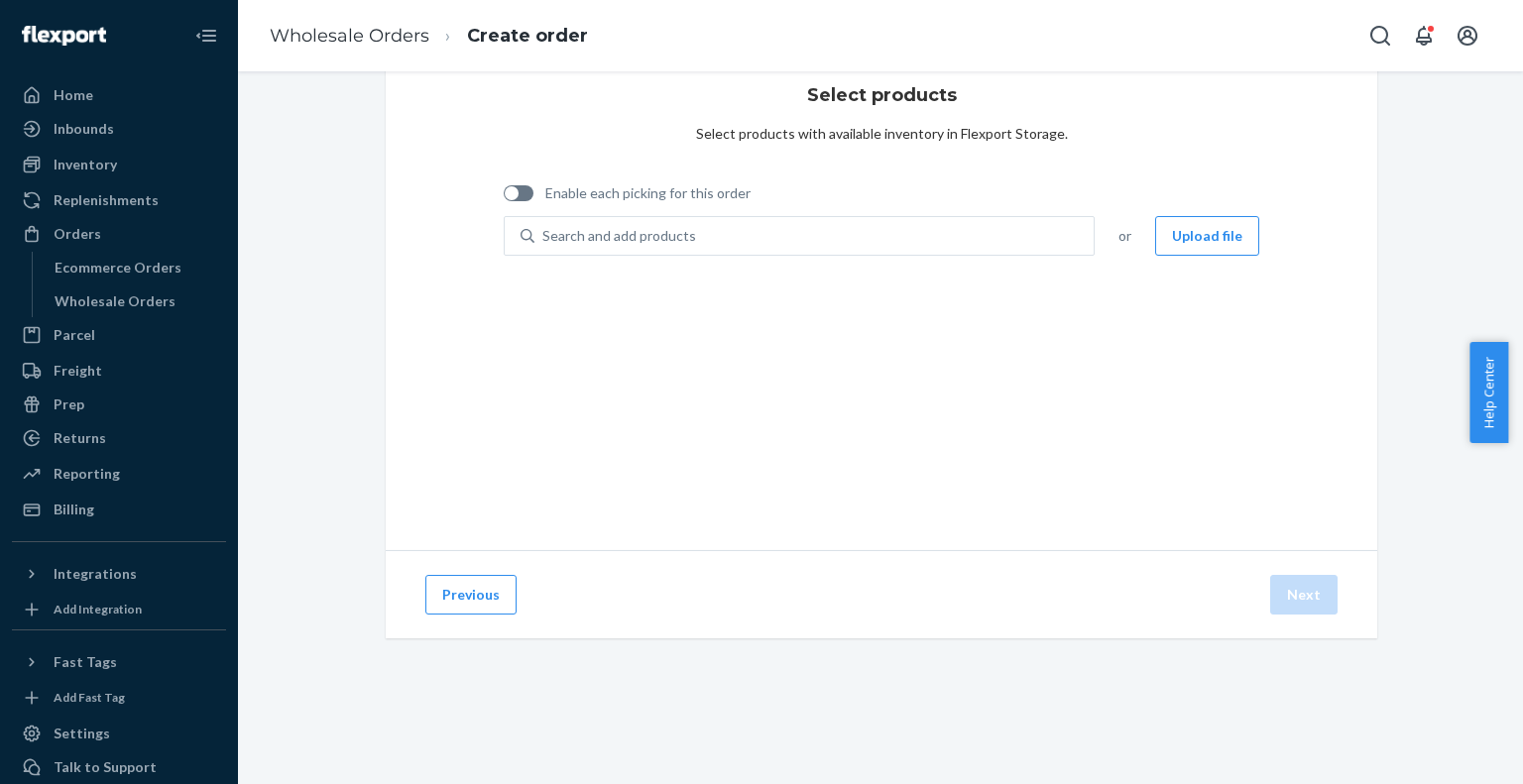 scroll, scrollTop: 58, scrollLeft: 0, axis: vertical 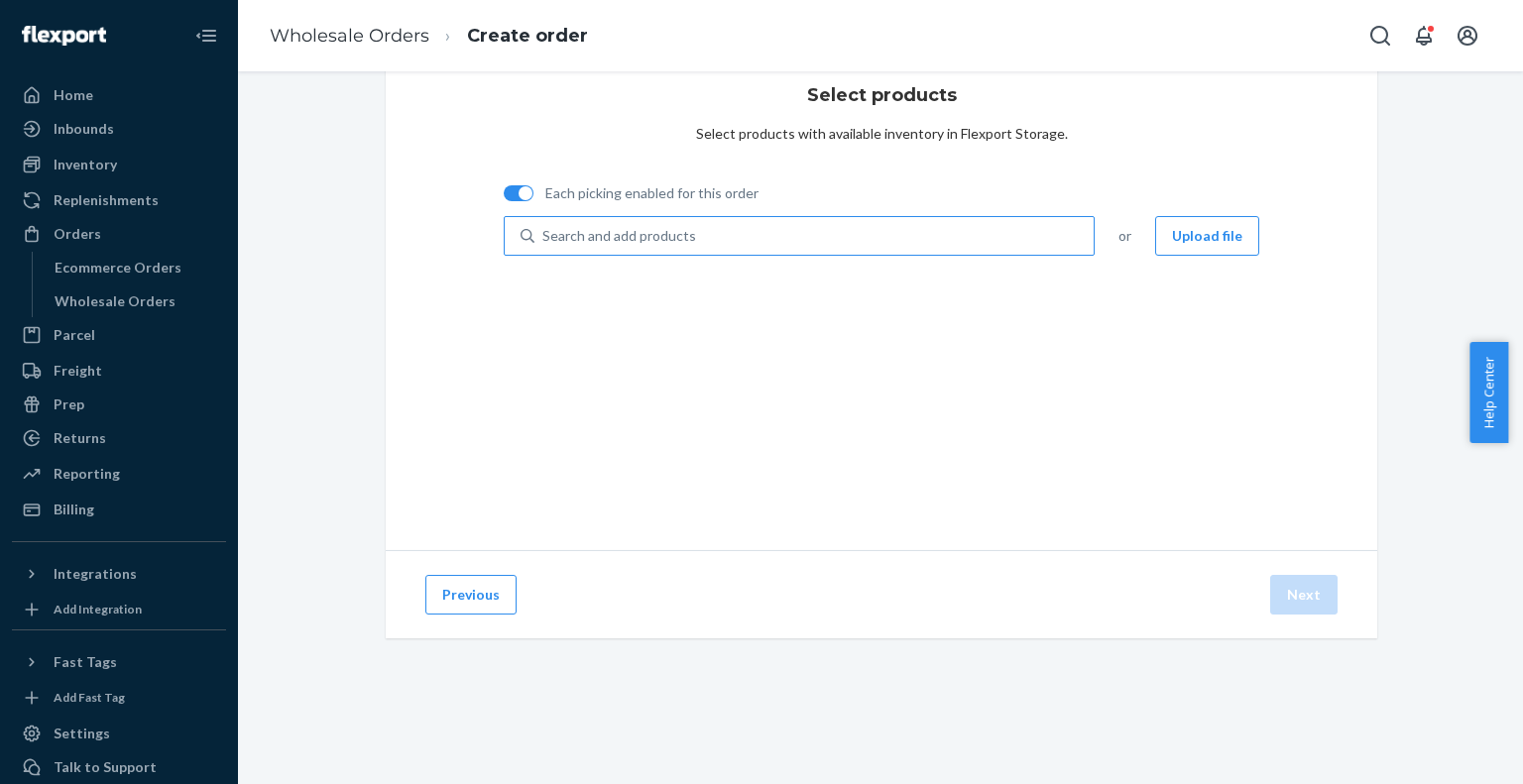 click on "Search and add products" at bounding box center [619, 236] 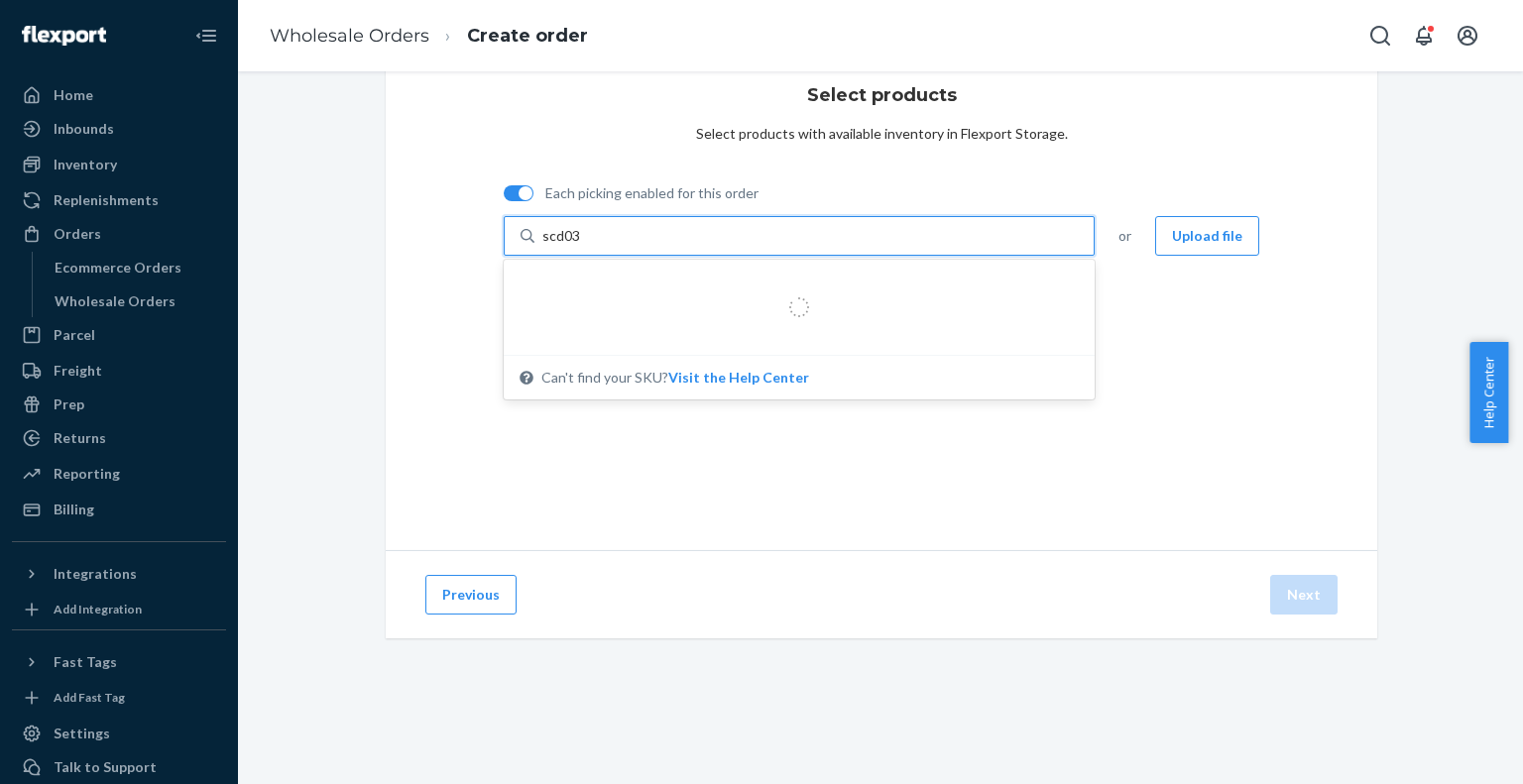 type on "scd03q" 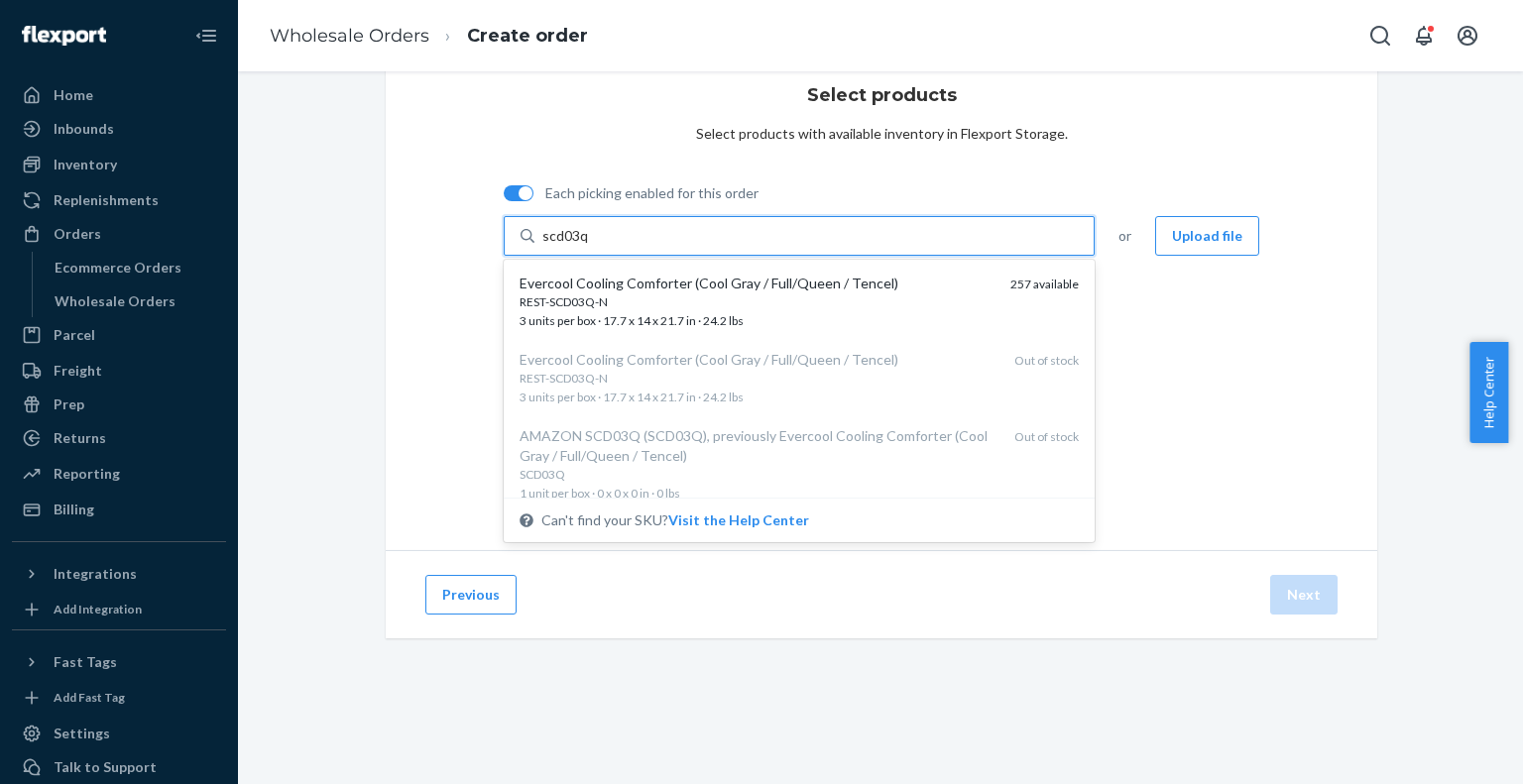 click on "Evercool Cooling Comforter (Cool Gray / Full/Queen / Tencel)" at bounding box center [757, 283] 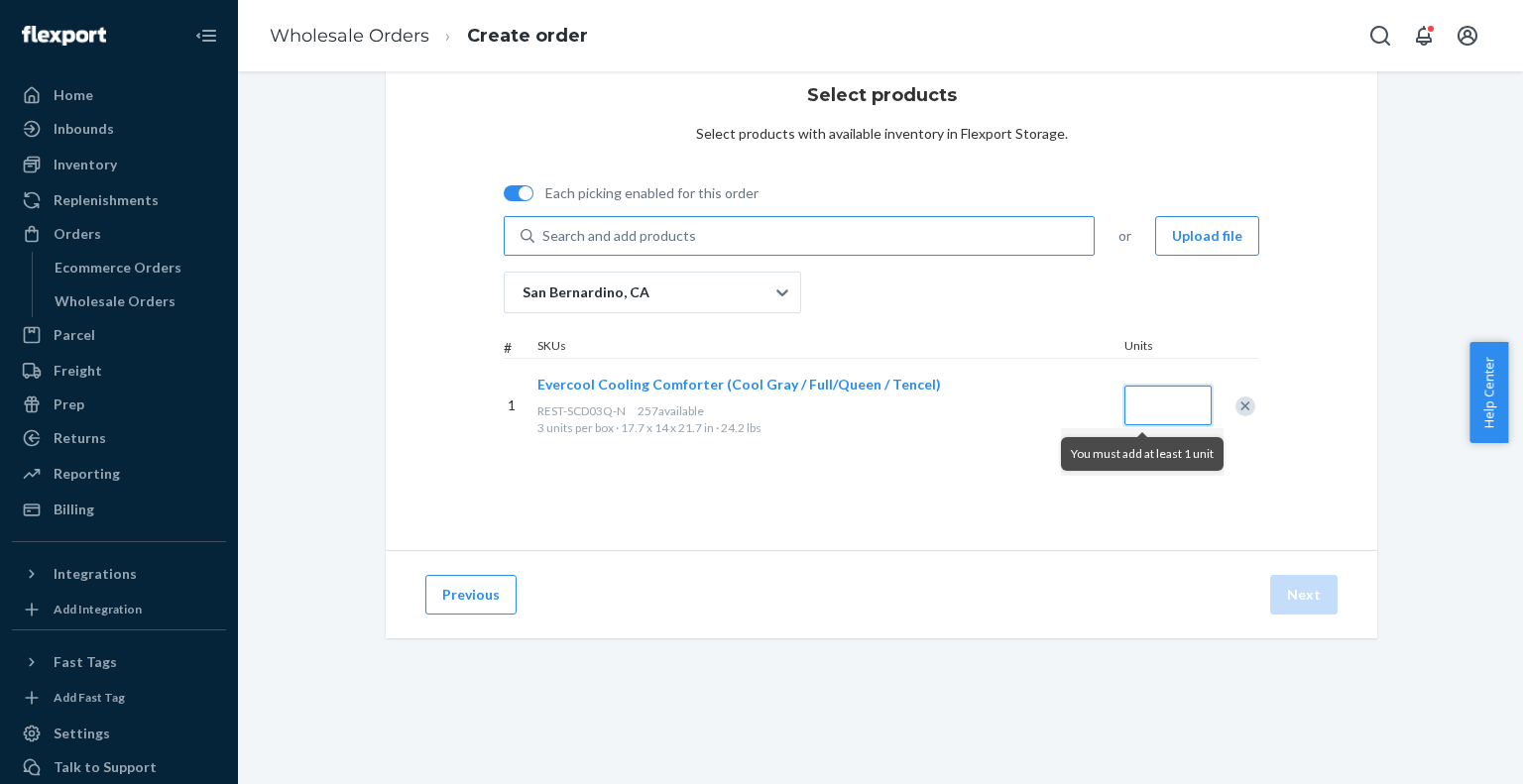 click at bounding box center (1168, 405) 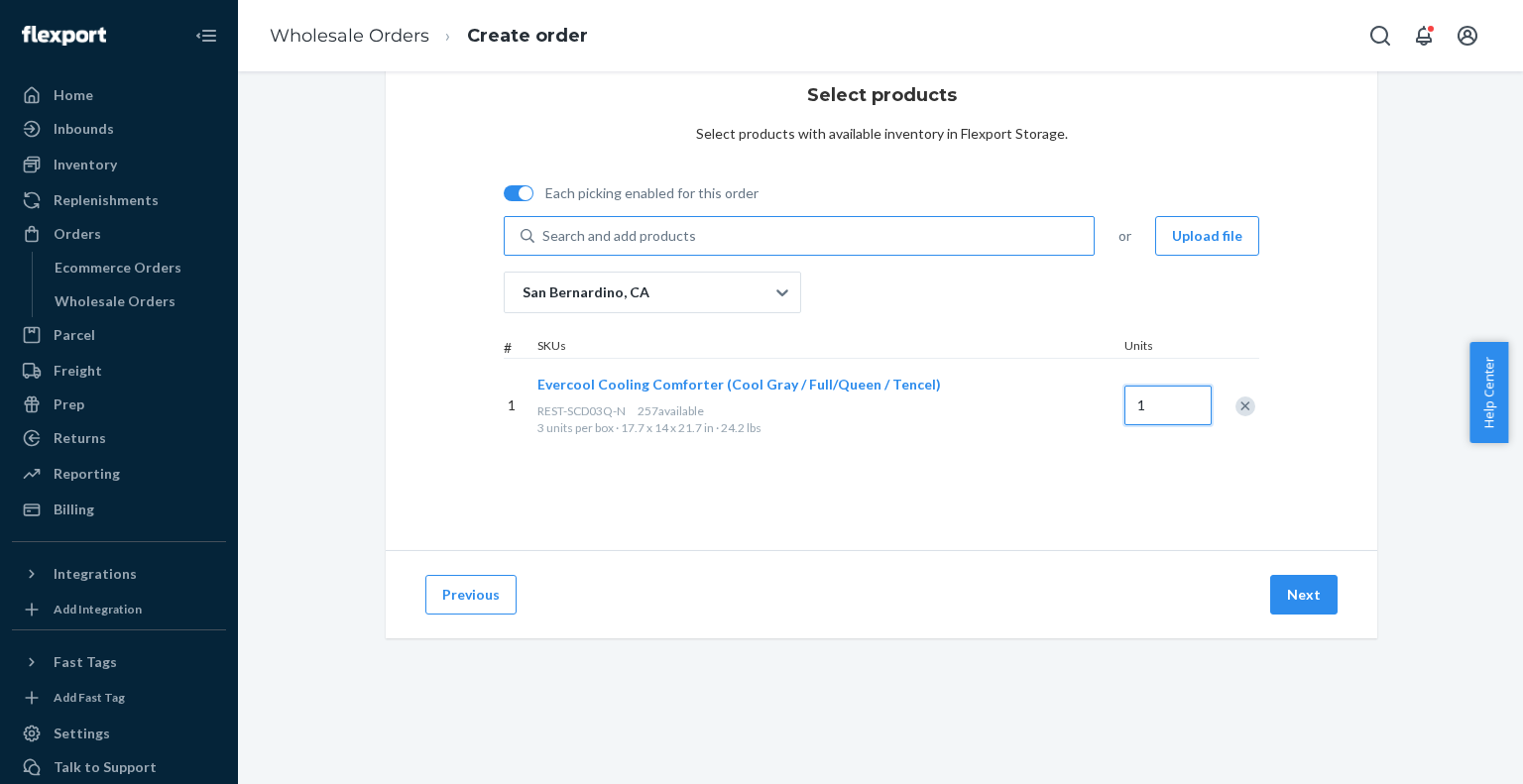 type on "1" 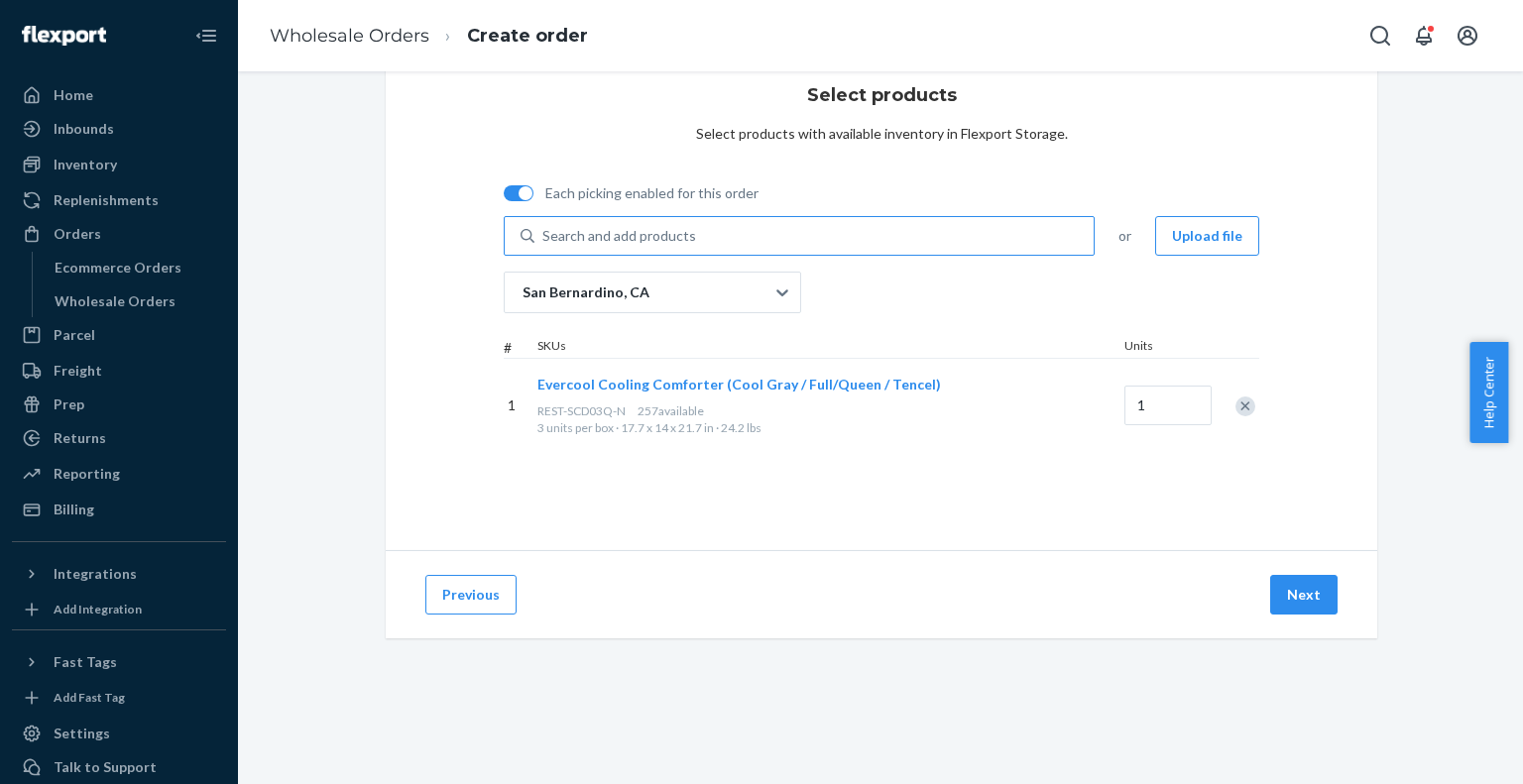 click on "San Bernardino, [STATE] # SKUs Units 1 Evercool Cooling Comforter (Cool Gray / Full/Queen / Tencel) REST-SCD03Q-N 257 available 3 units per box · 17.7 x 14 x 21.7 in · 24.2 lbs 1" at bounding box center [881, 296] 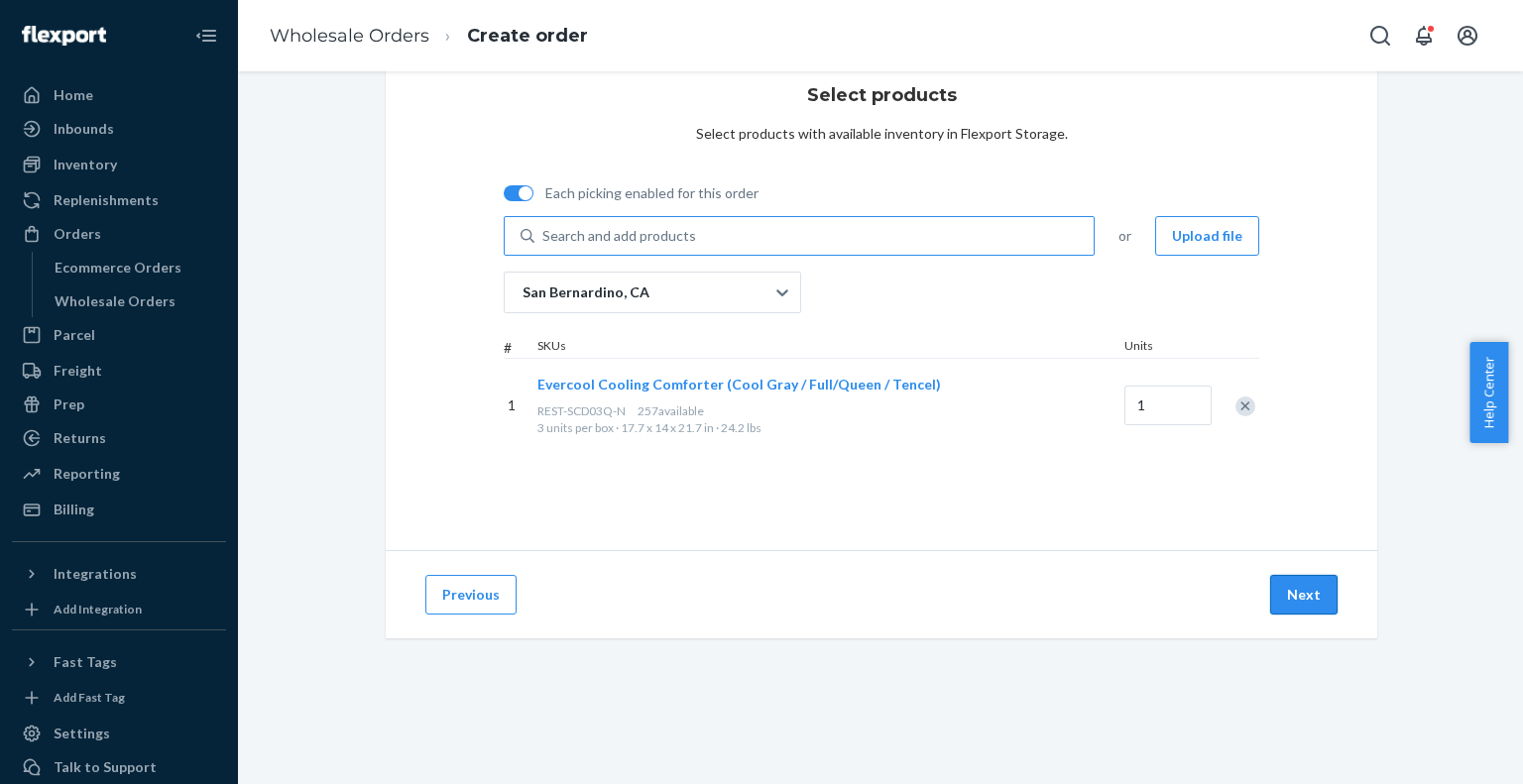 click on "Next" at bounding box center (1304, 595) 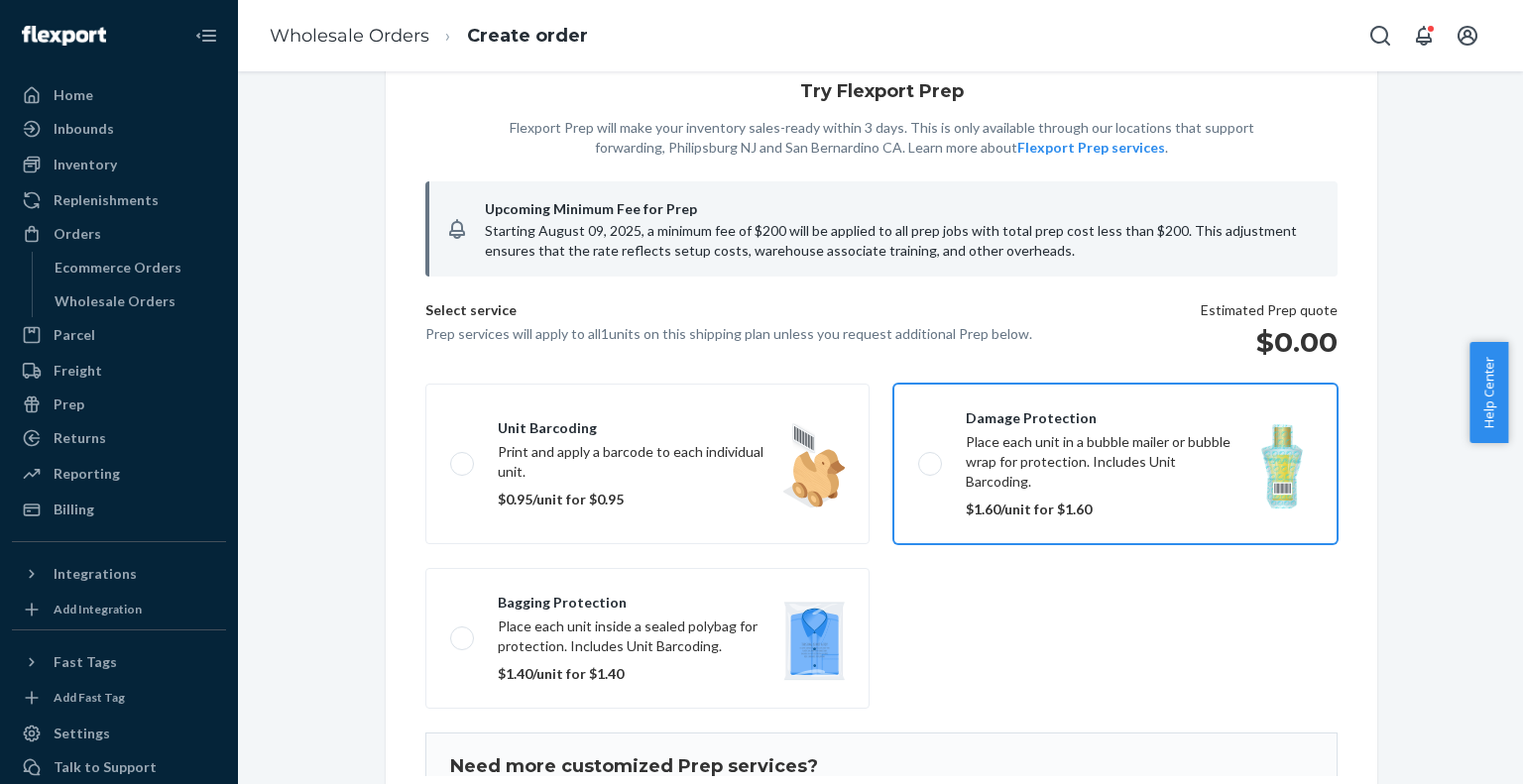 scroll, scrollTop: 167, scrollLeft: 0, axis: vertical 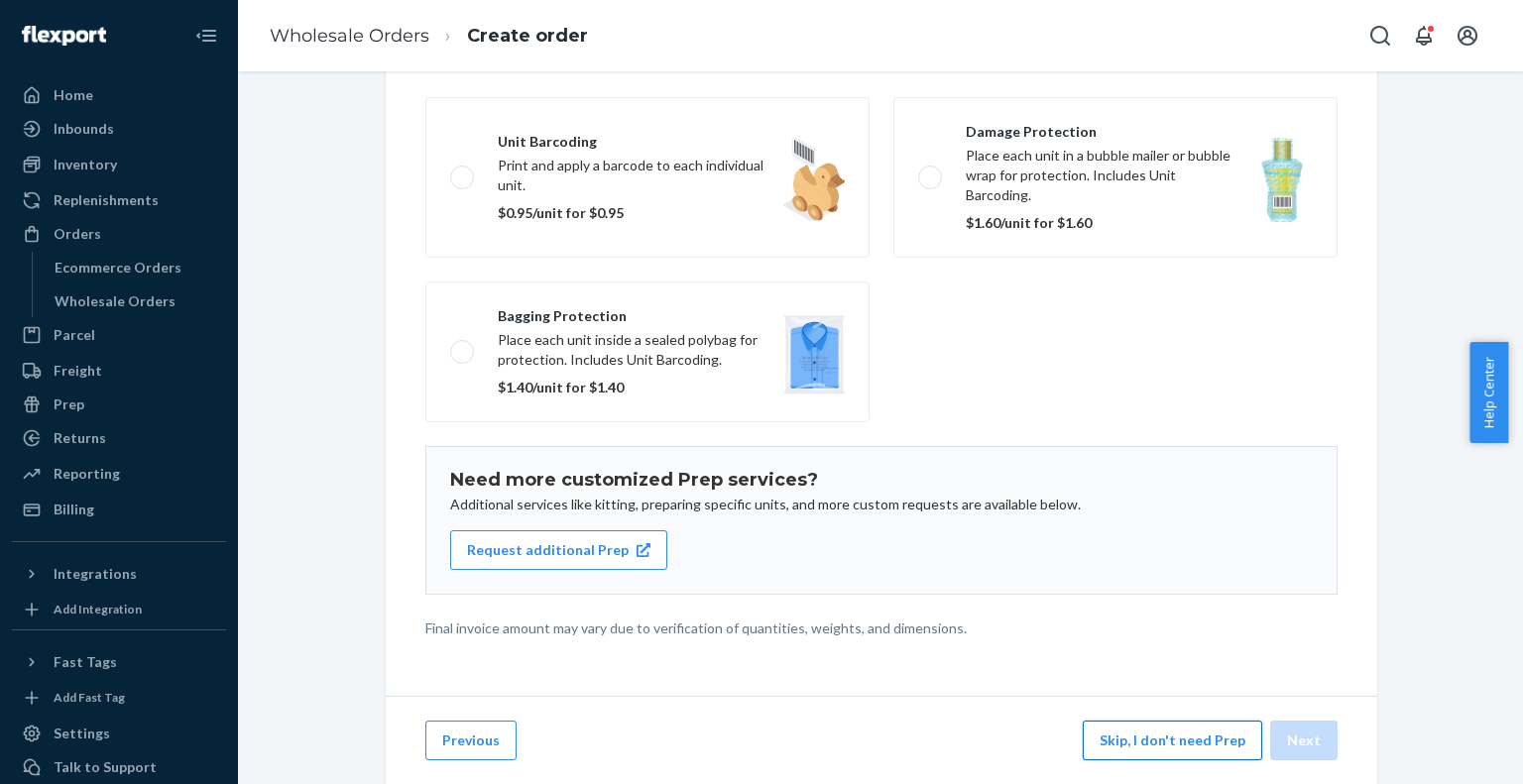 click on "Skip, I don't need Prep" at bounding box center (1172, 740) 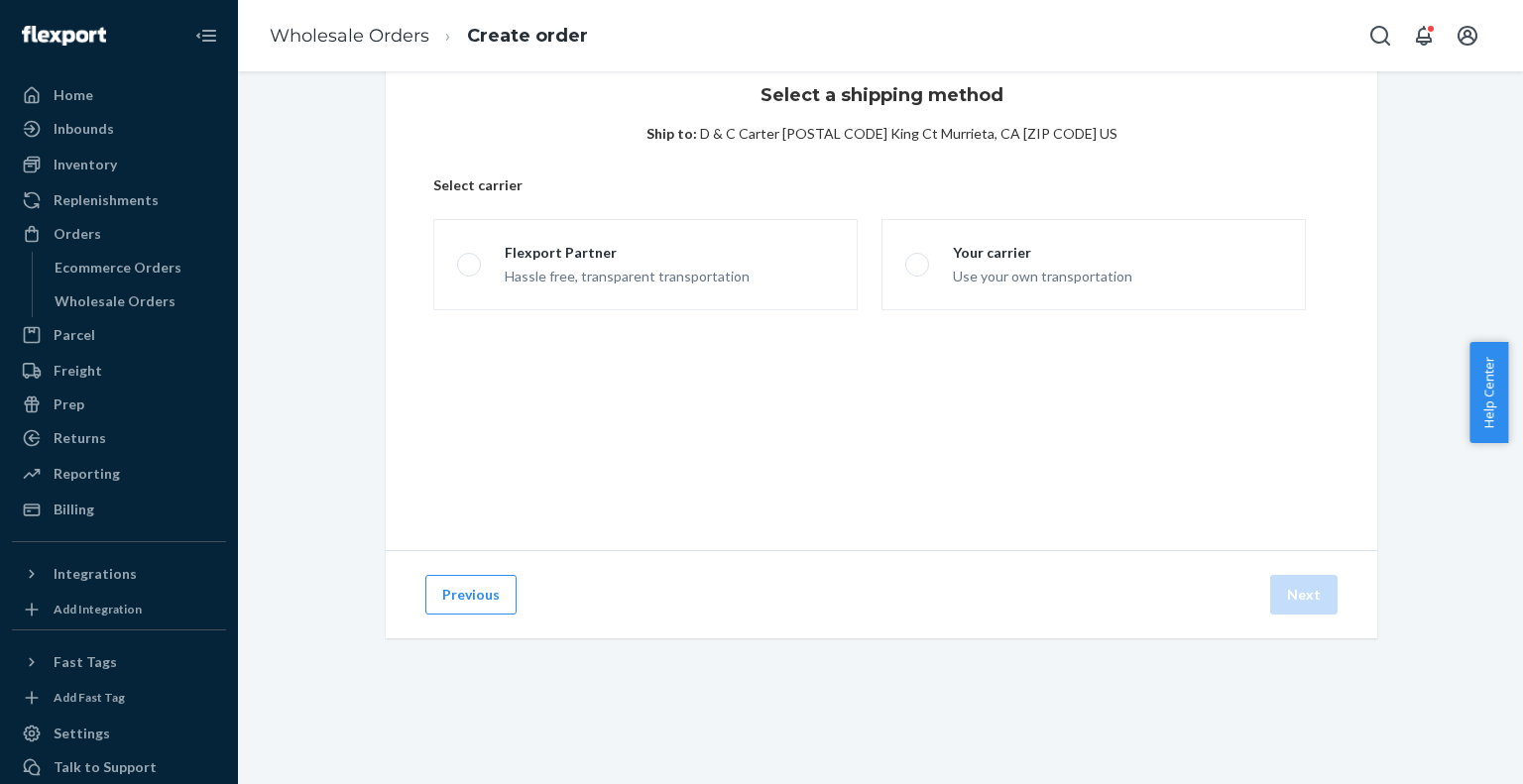 scroll, scrollTop: 58, scrollLeft: 0, axis: vertical 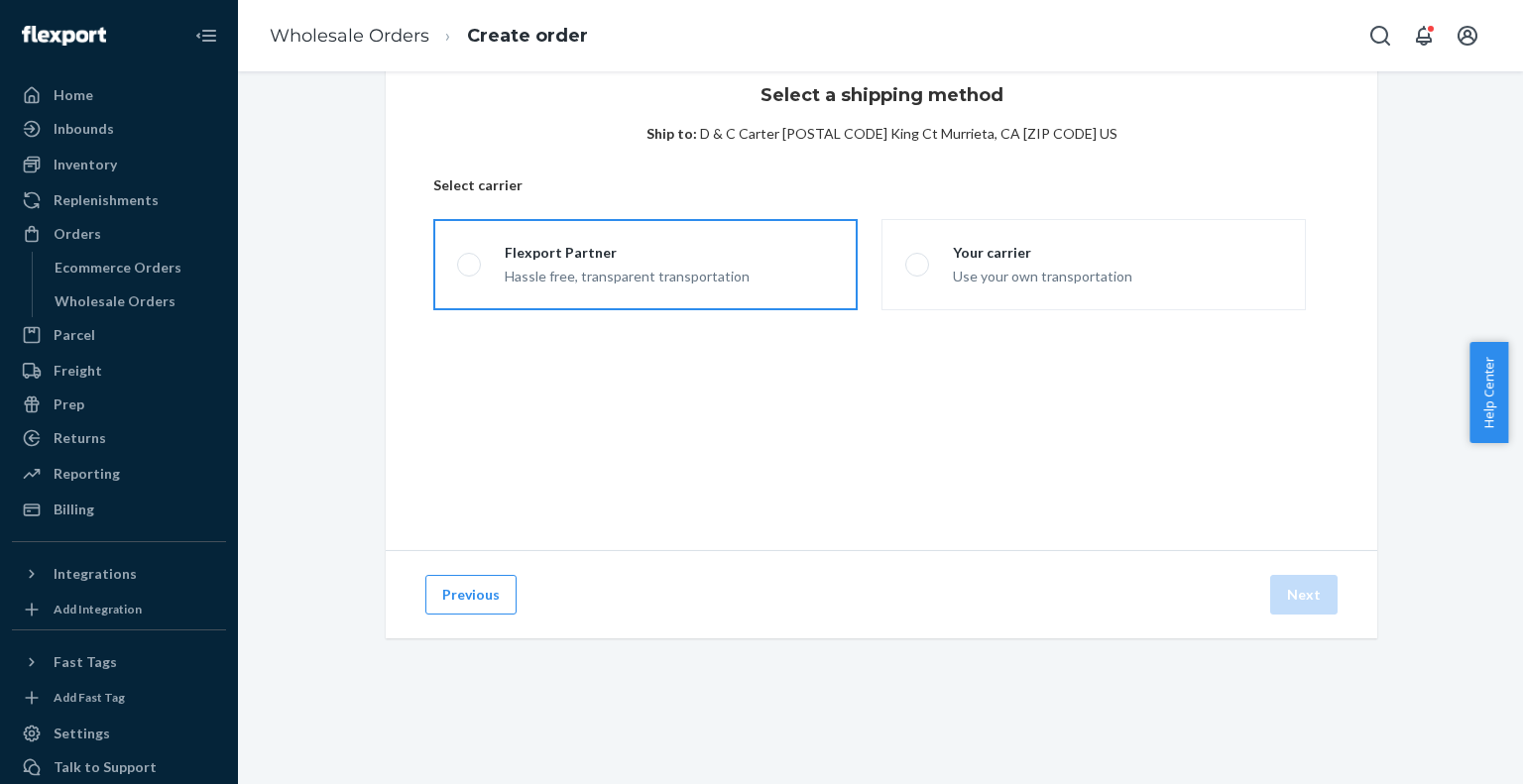click on "Flexport Partner Hassle free, transparent transportation" at bounding box center (645, 265) 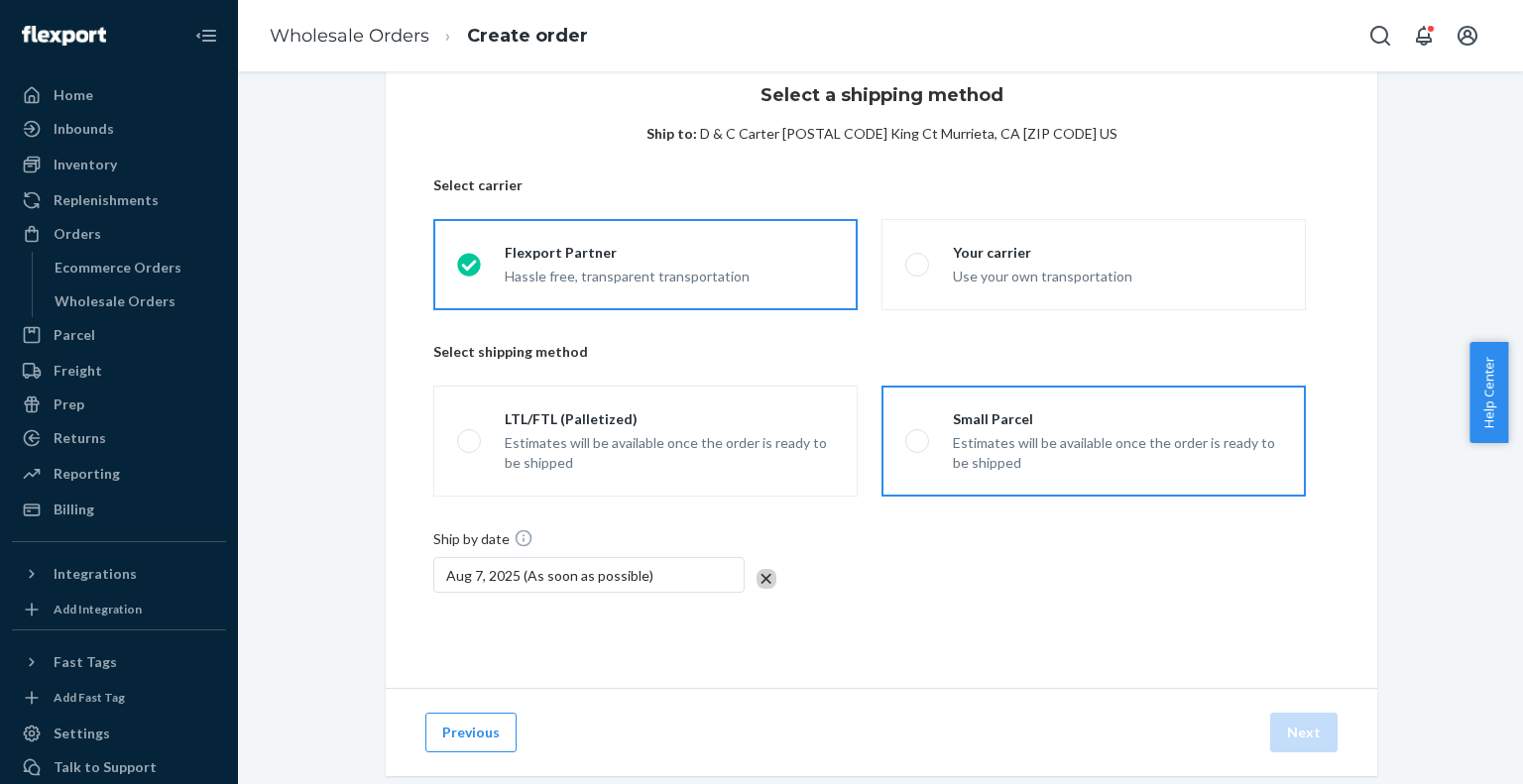 click on "Small Parcel" at bounding box center [1117, 419] 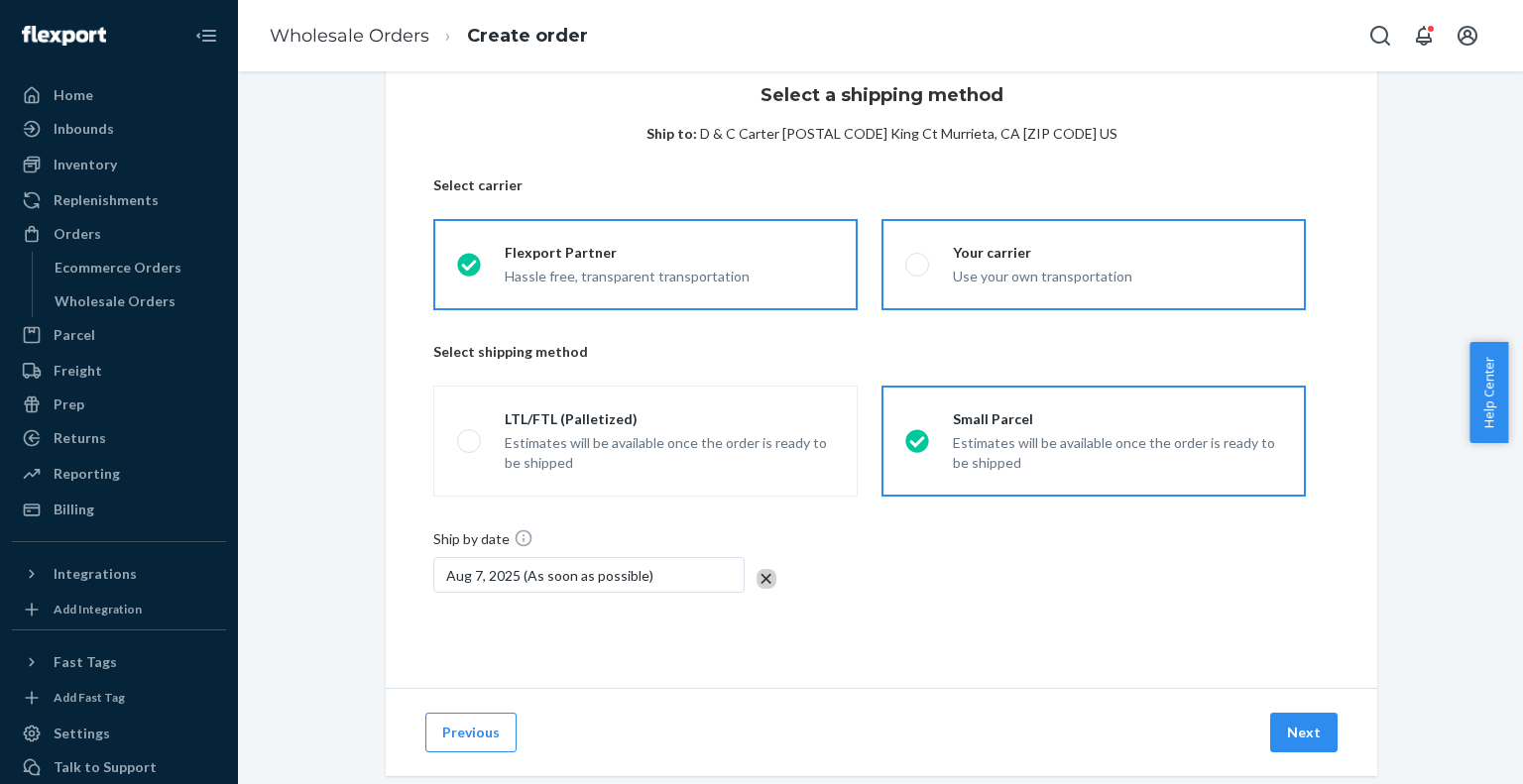 click on "Your carrier Use your own transportation" at bounding box center [1094, 265] 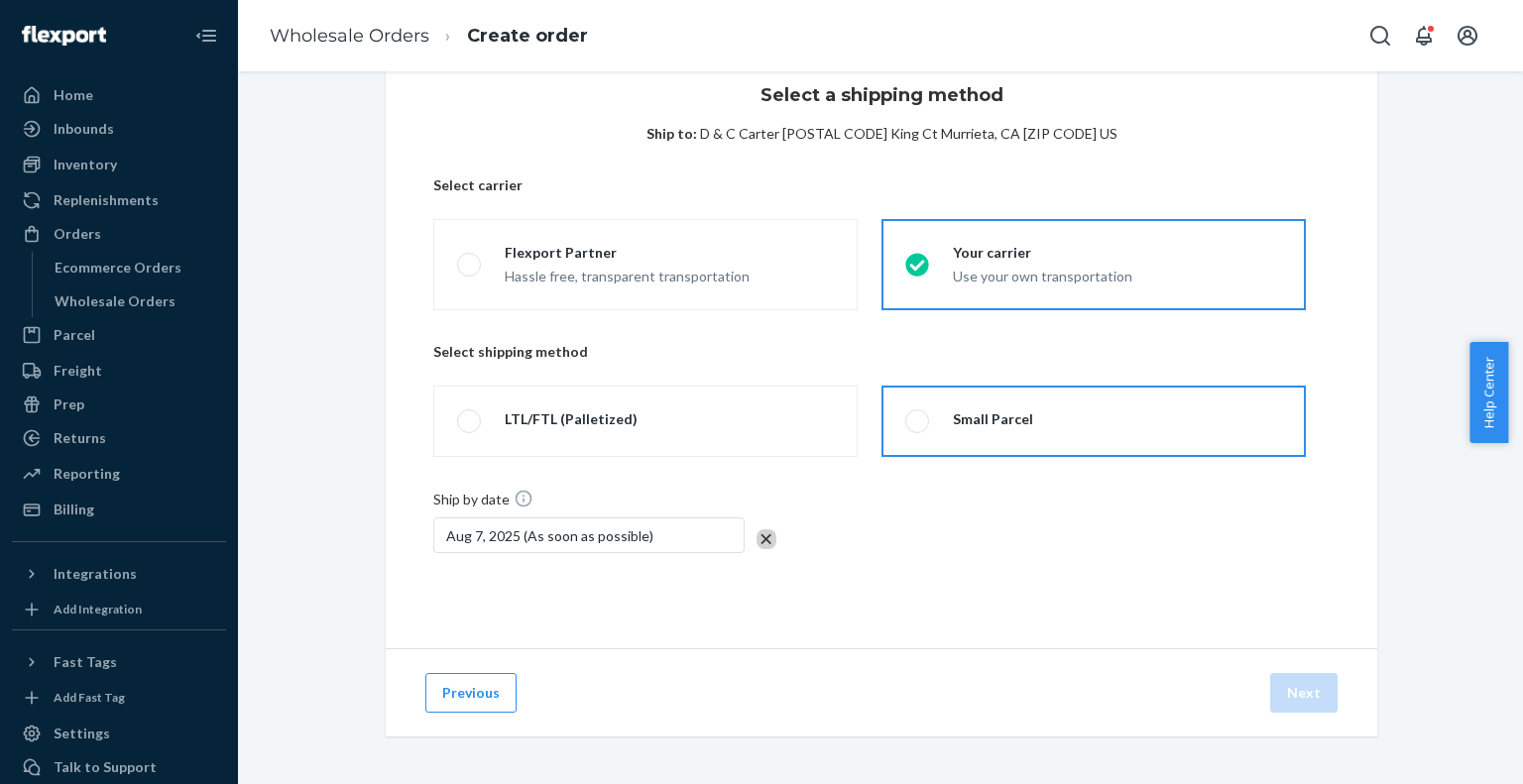 click on "Small Parcel" at bounding box center (1094, 421) 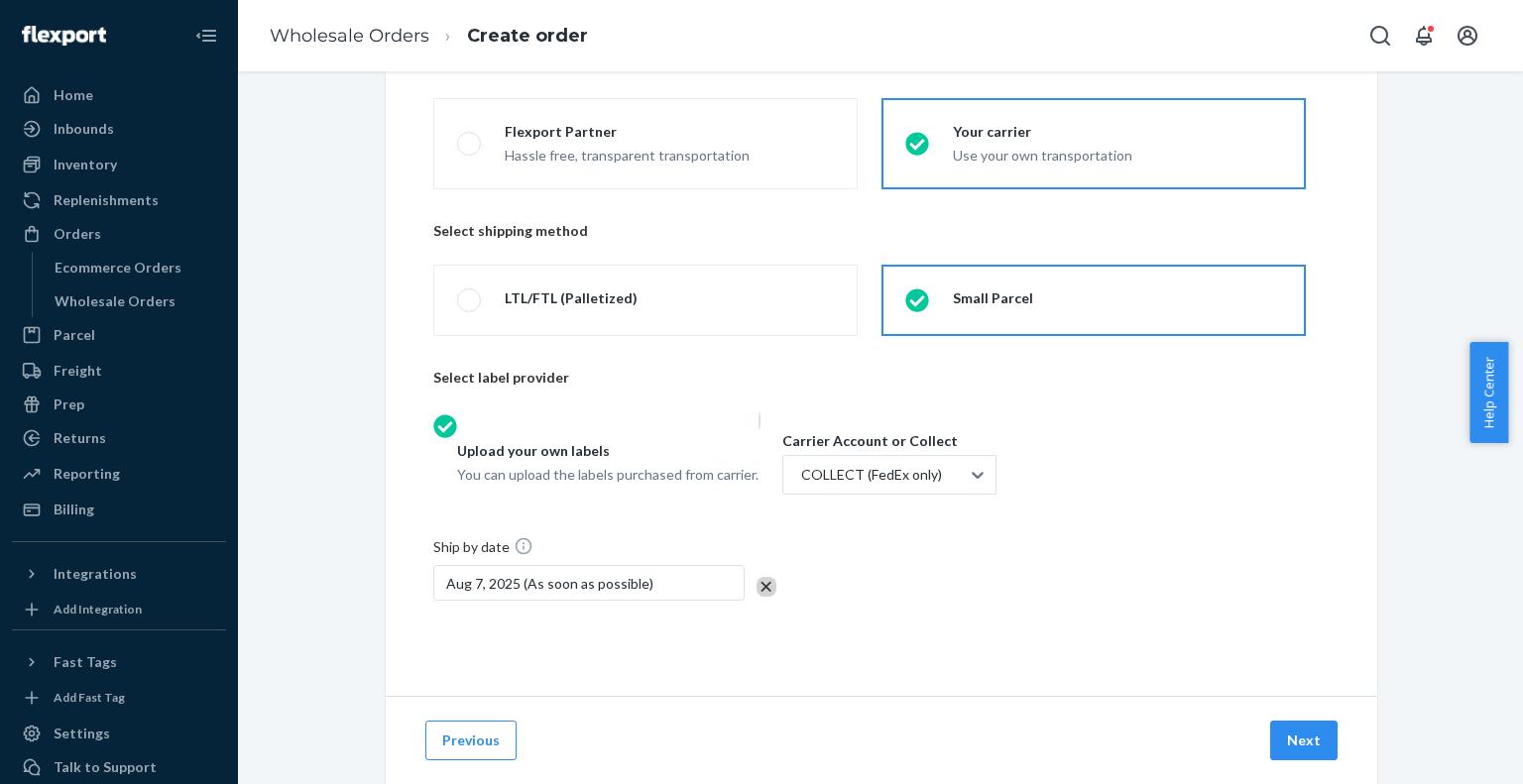 scroll, scrollTop: 210, scrollLeft: 0, axis: vertical 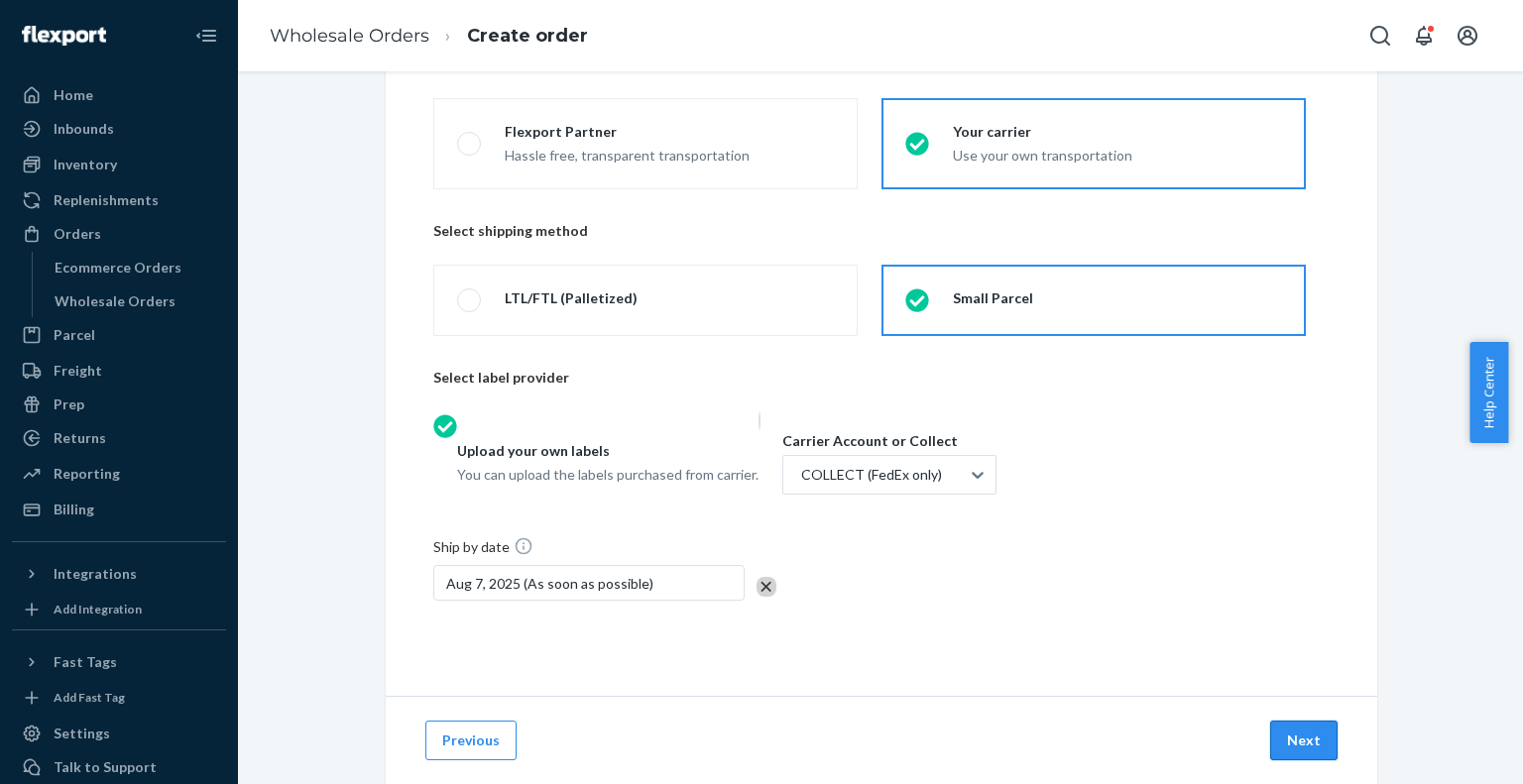 click on "Next" at bounding box center [1304, 740] 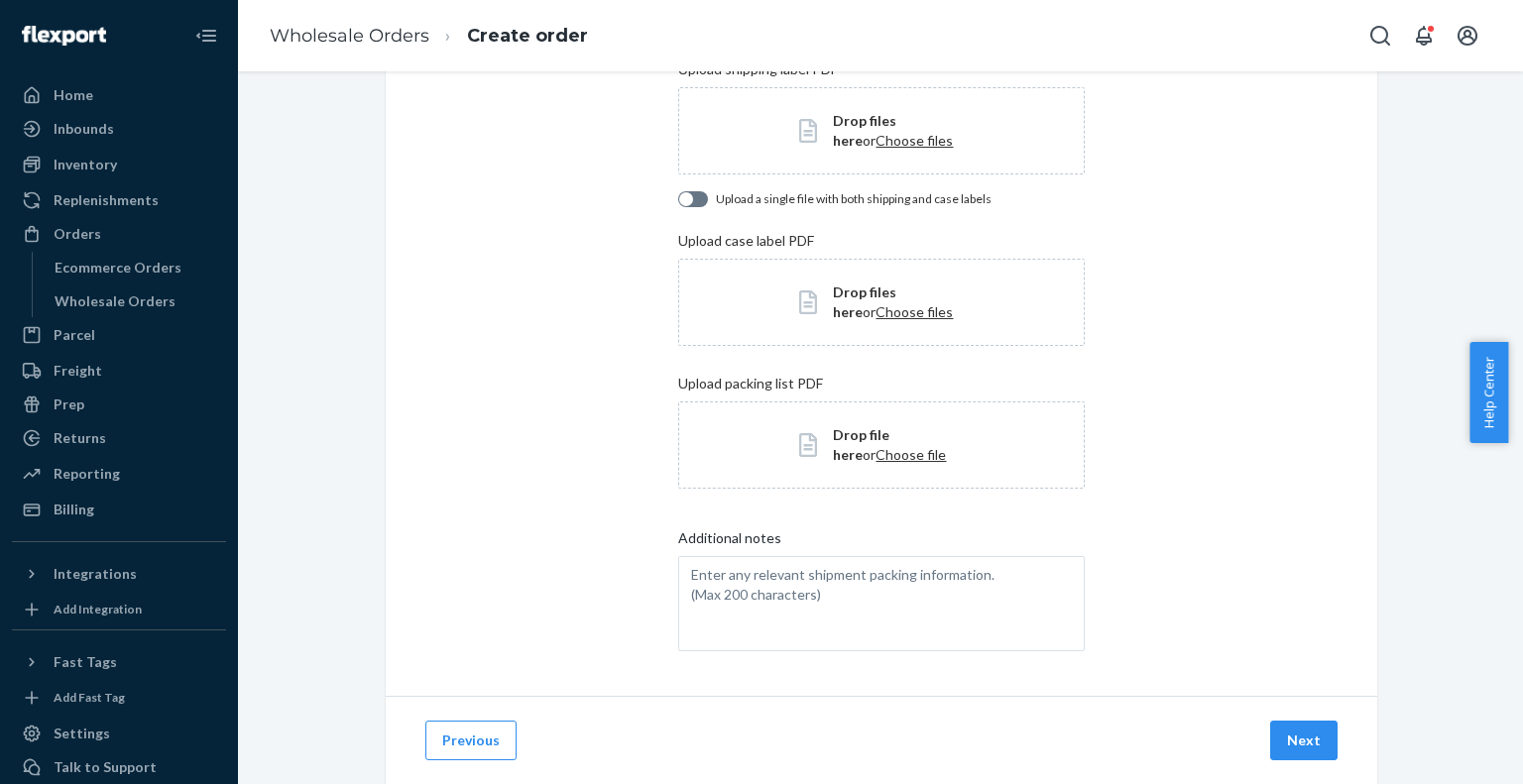 click on "Choose file" at bounding box center (910, 454) 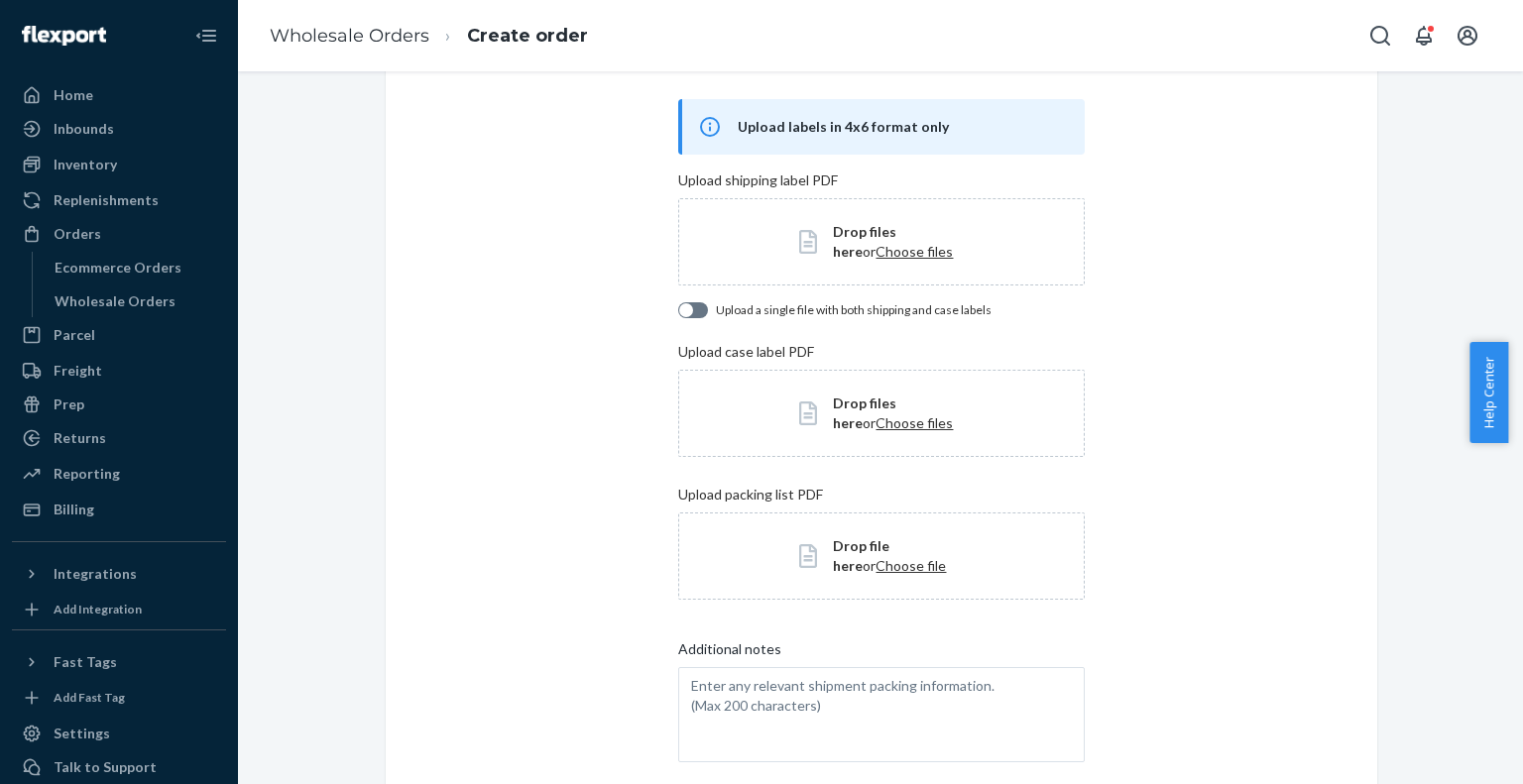 scroll, scrollTop: 99, scrollLeft: 0, axis: vertical 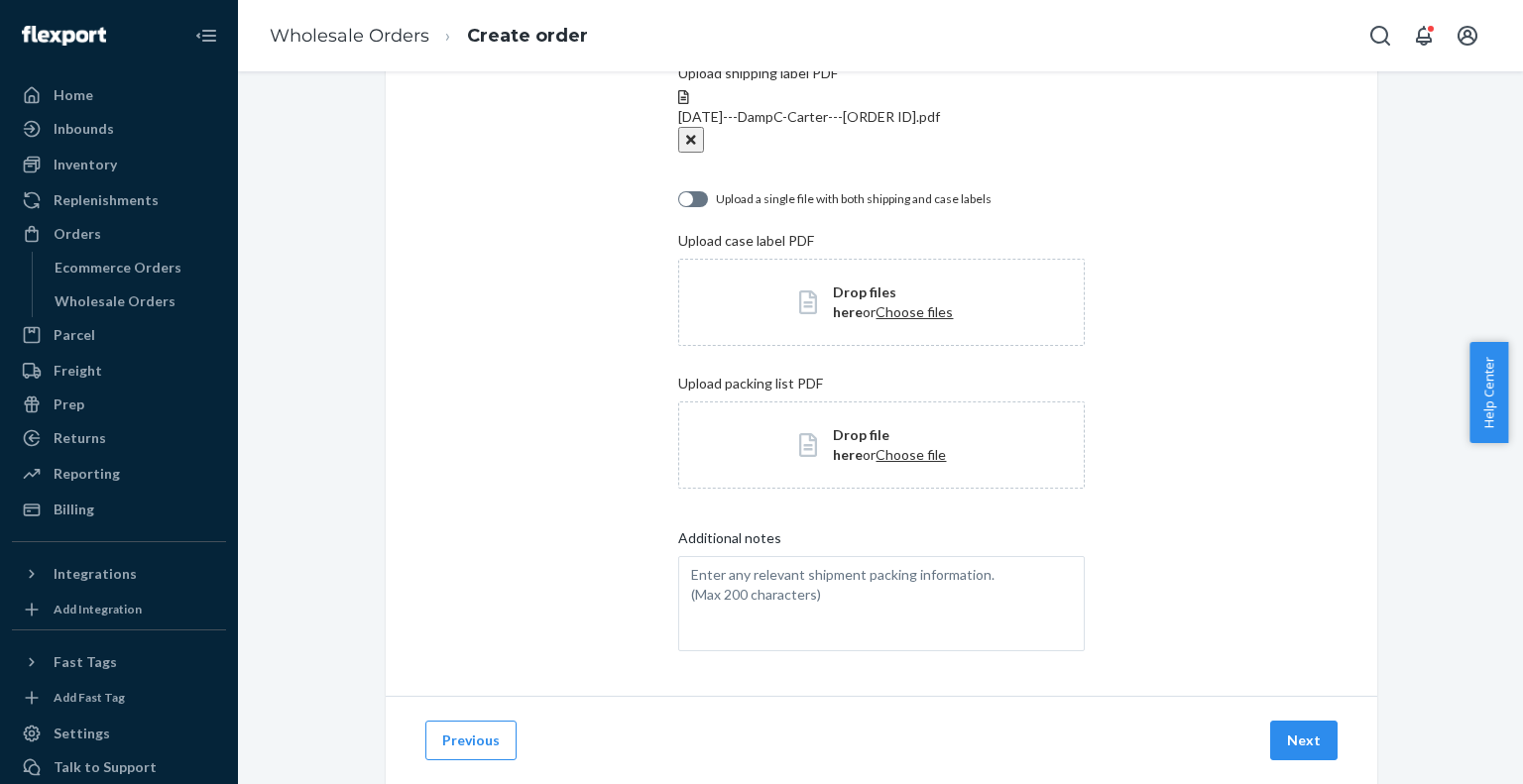 click on "Previous Next" at bounding box center (881, 739) 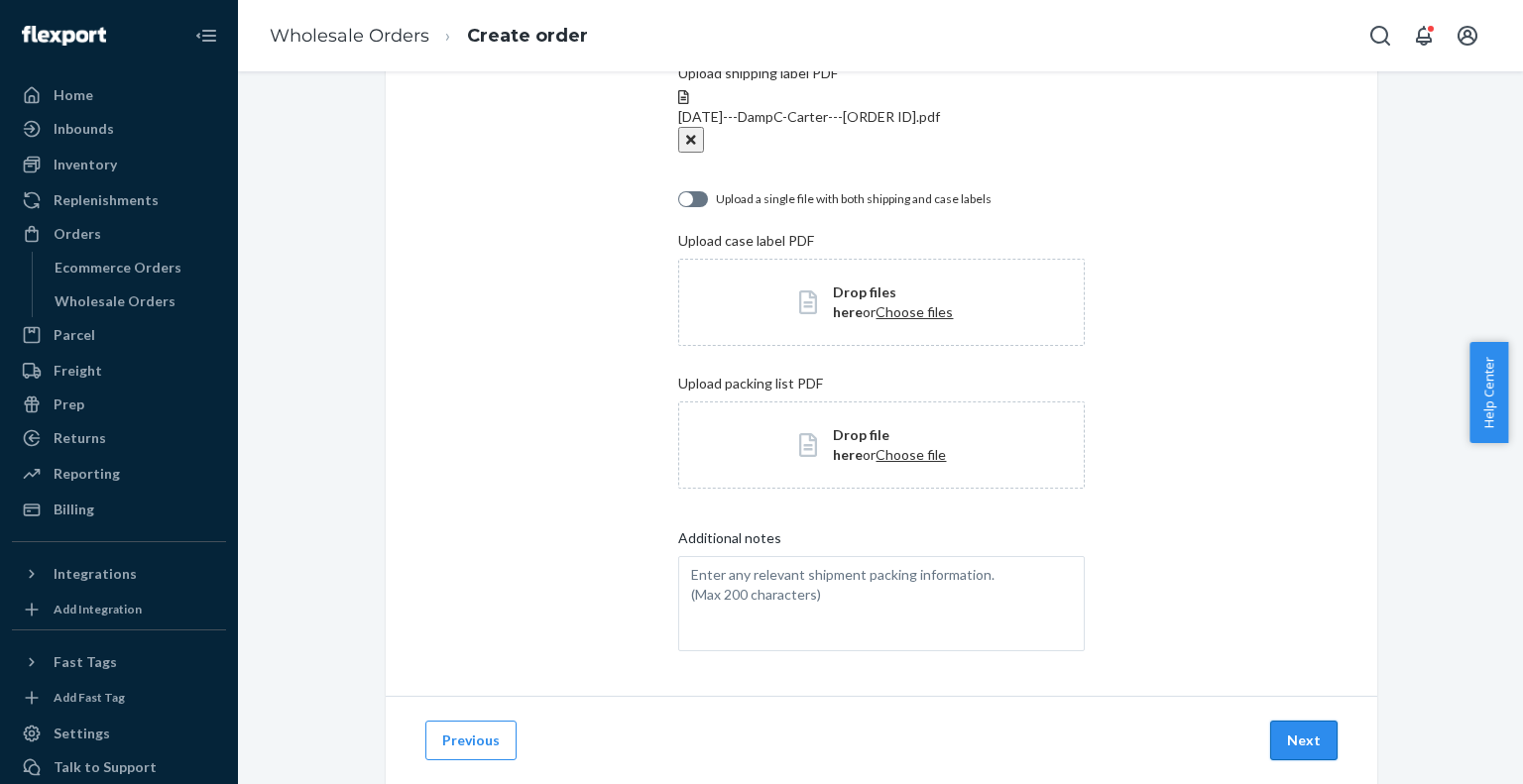 click on "Next" at bounding box center [1304, 740] 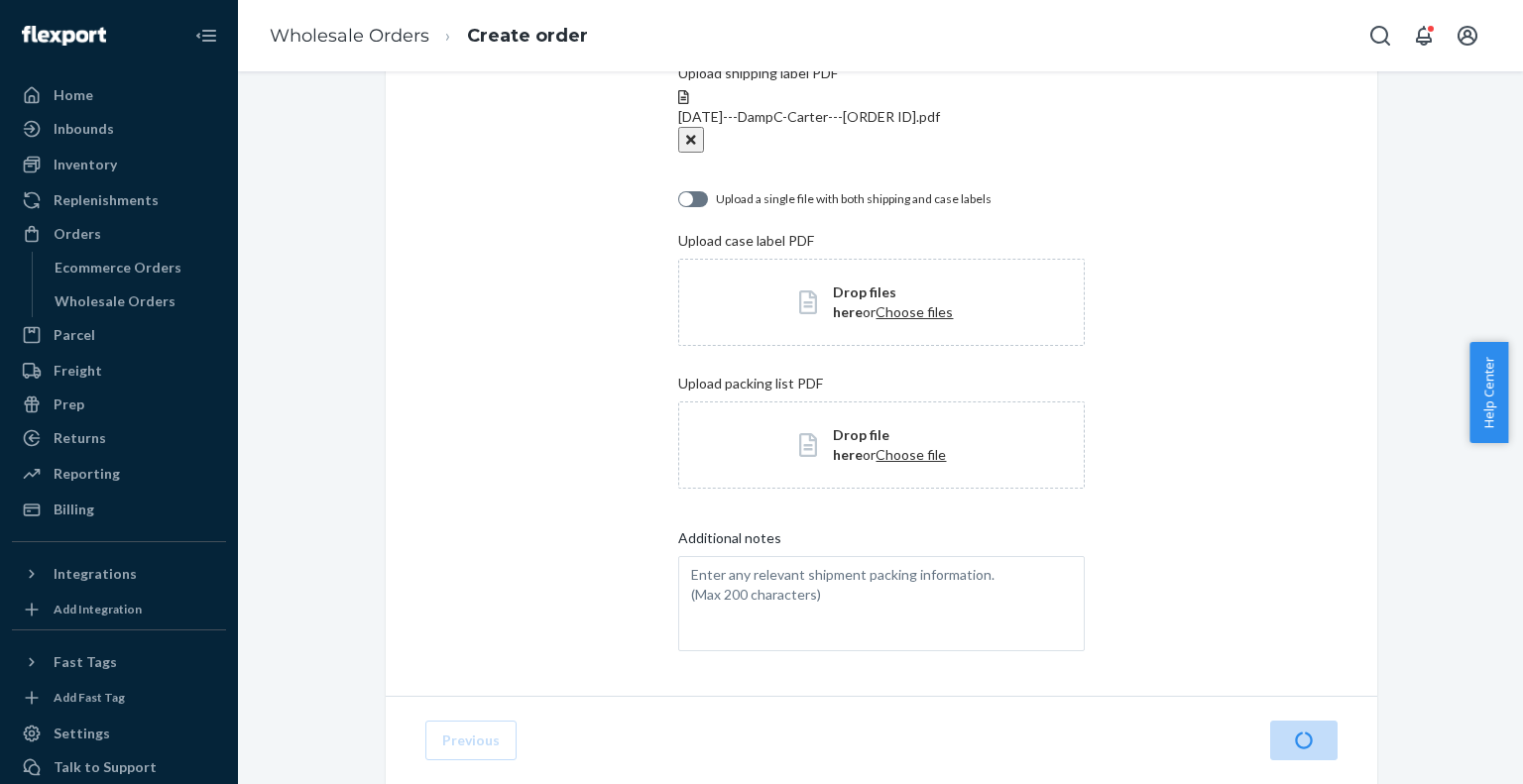 scroll, scrollTop: 58, scrollLeft: 0, axis: vertical 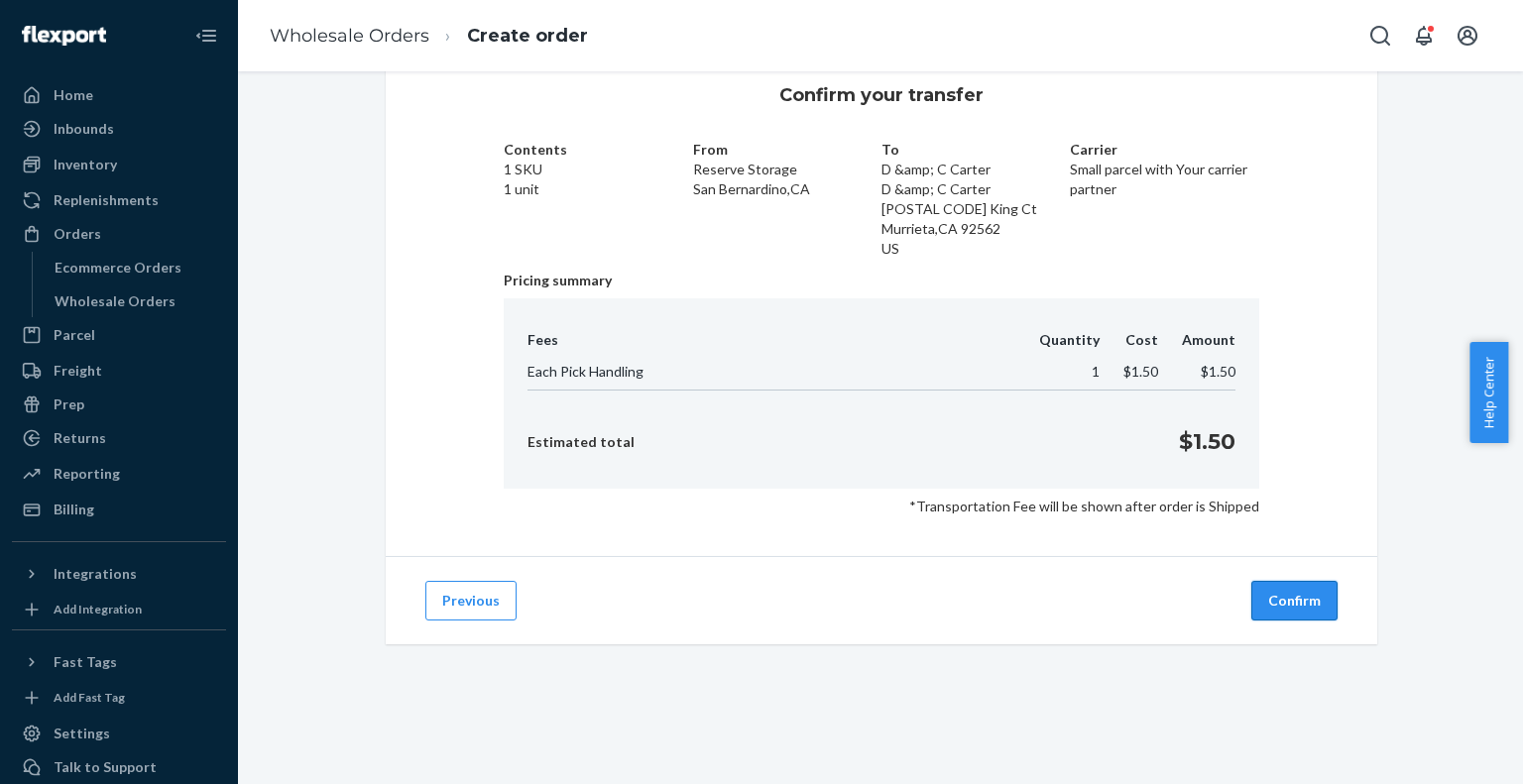 click on "Confirm" at bounding box center [1294, 601] 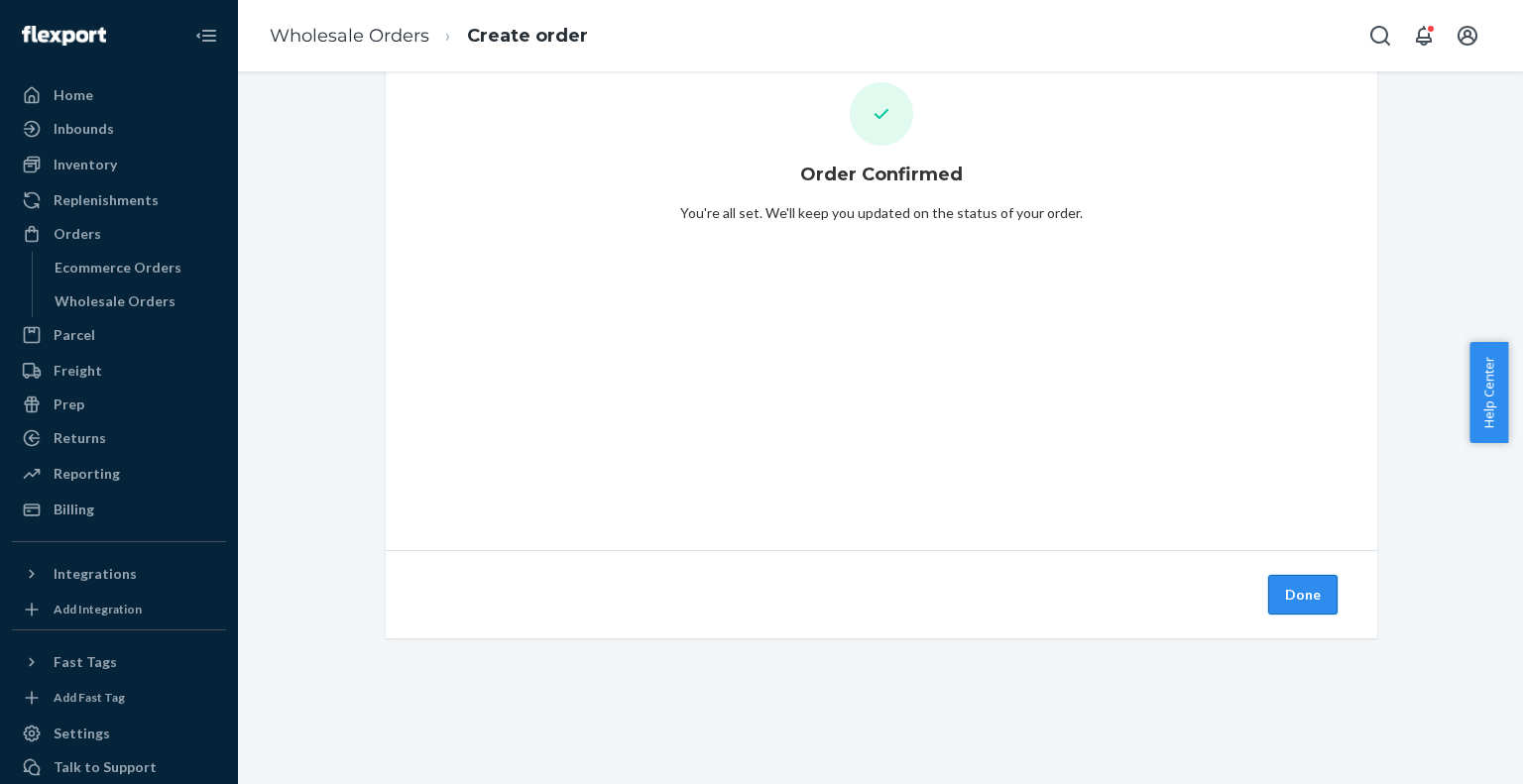 click on "Done" at bounding box center [1303, 595] 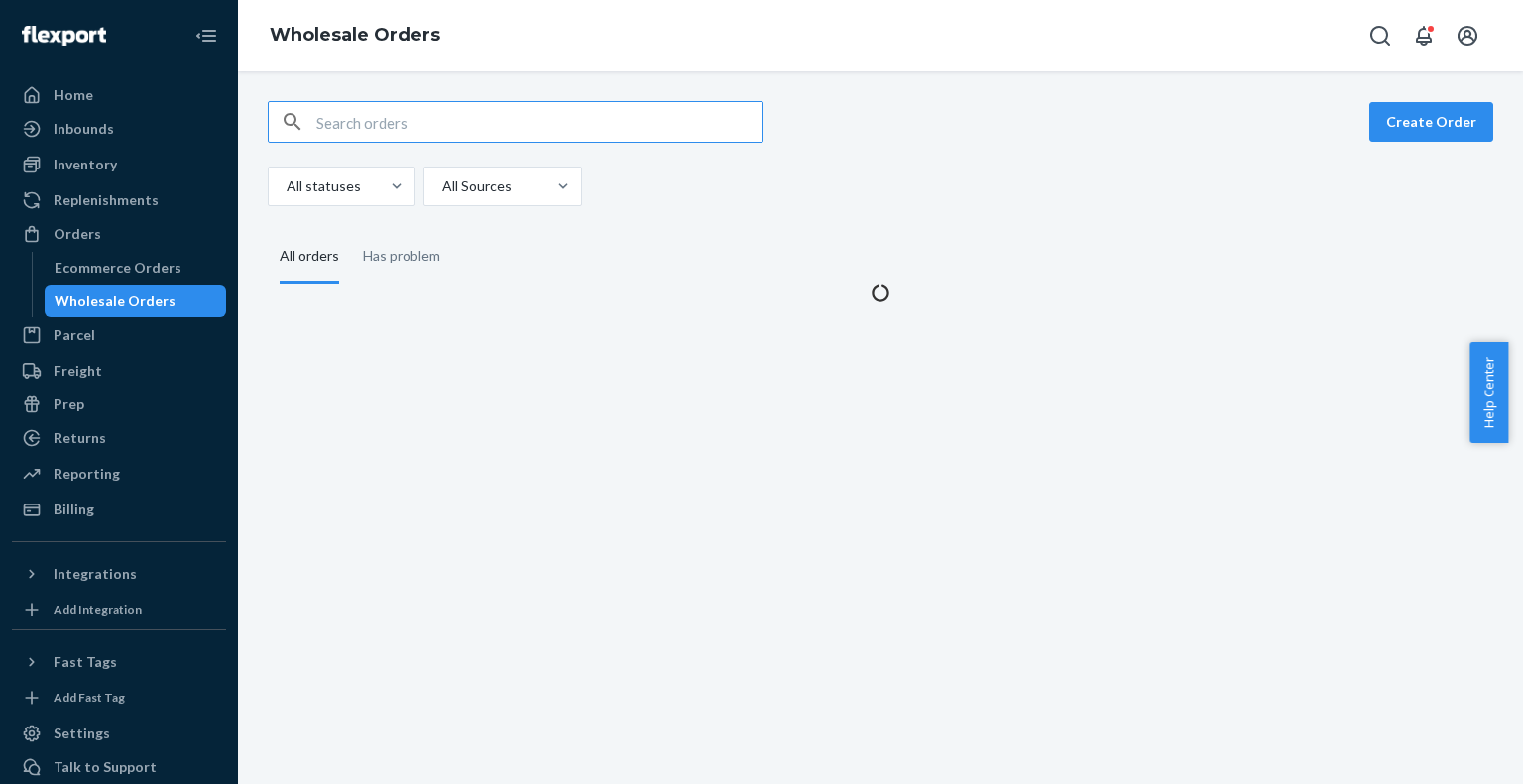 scroll, scrollTop: 0, scrollLeft: 0, axis: both 